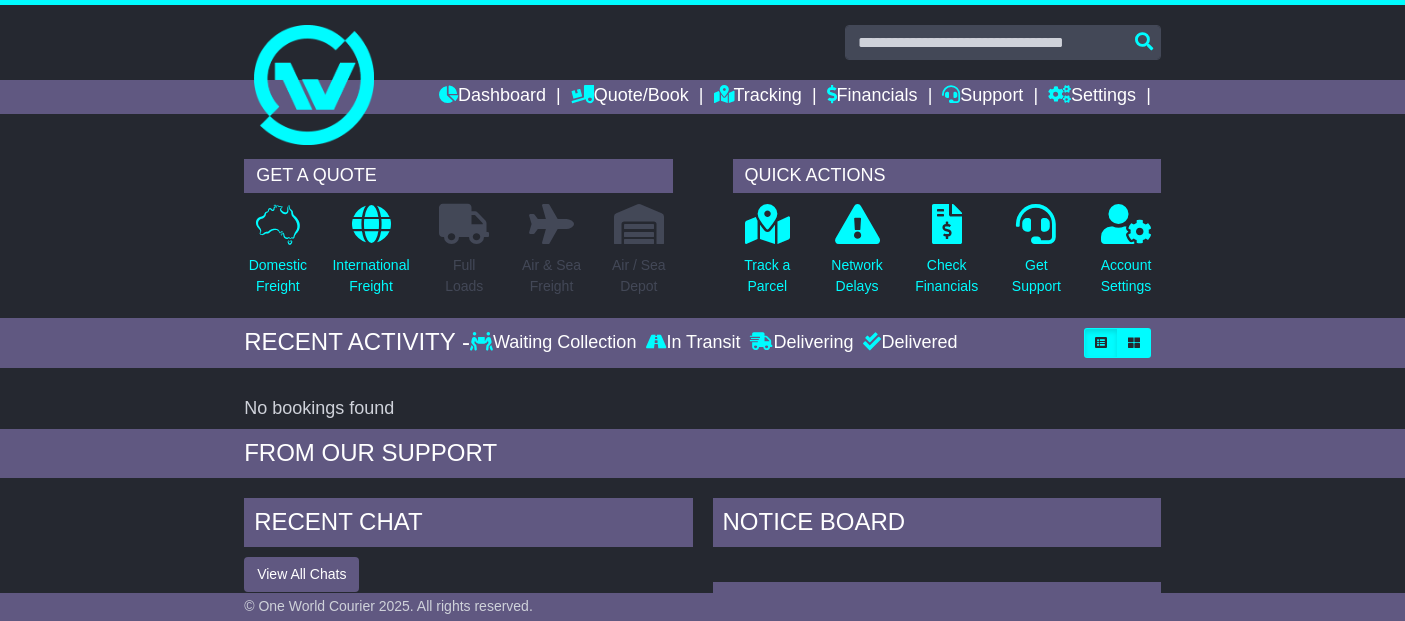 scroll, scrollTop: 0, scrollLeft: 0, axis: both 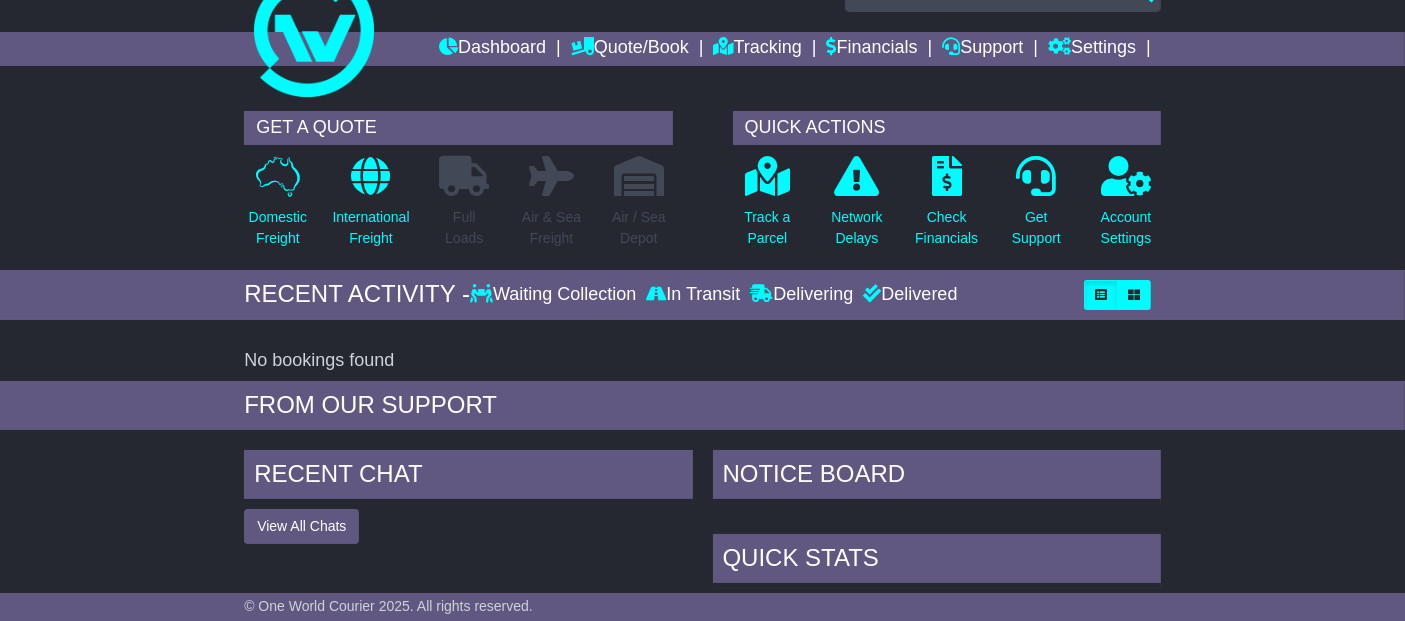 drag, startPoint x: 1417, startPoint y: 81, endPoint x: 1402, endPoint y: 108, distance: 30.88689 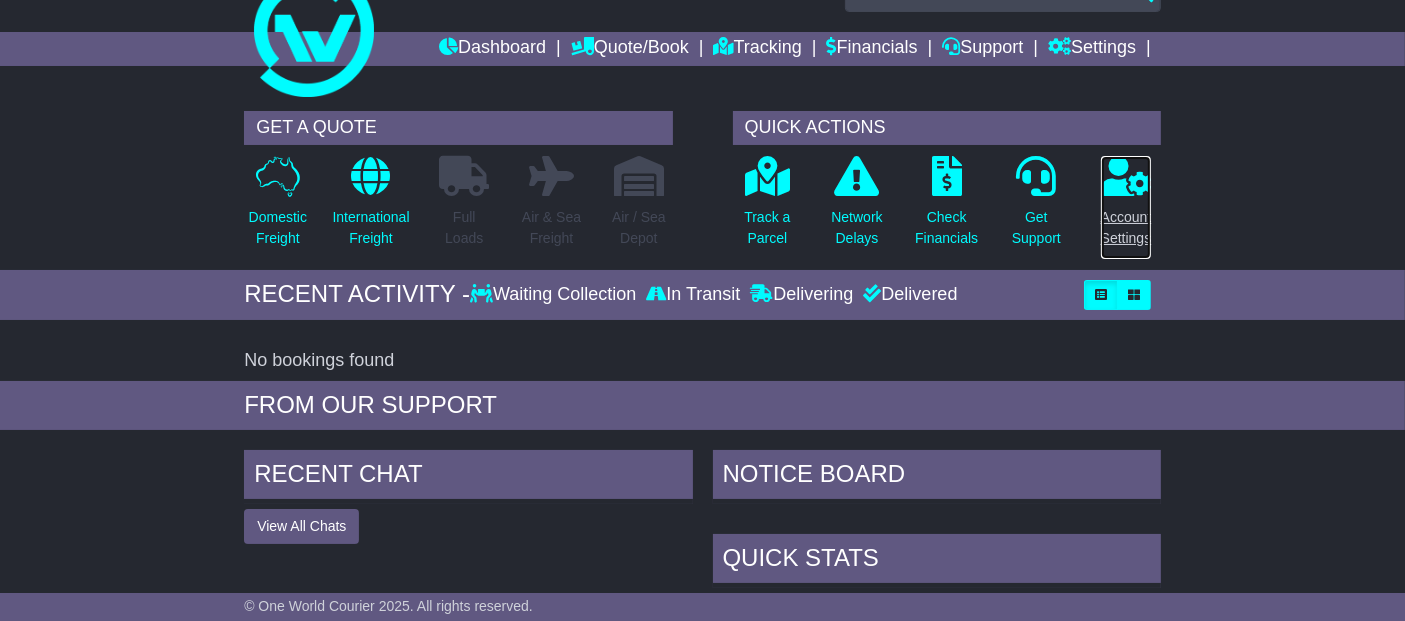 click on "Account Settings" at bounding box center (1126, 228) 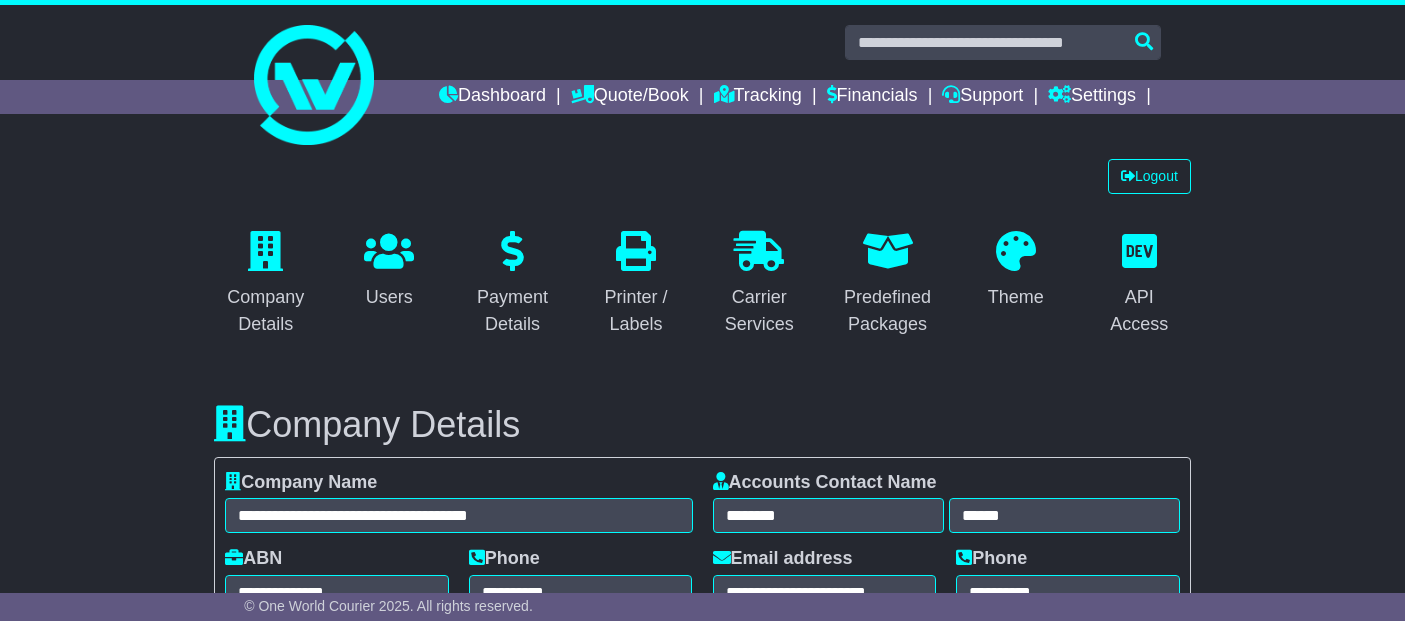 select on "**********" 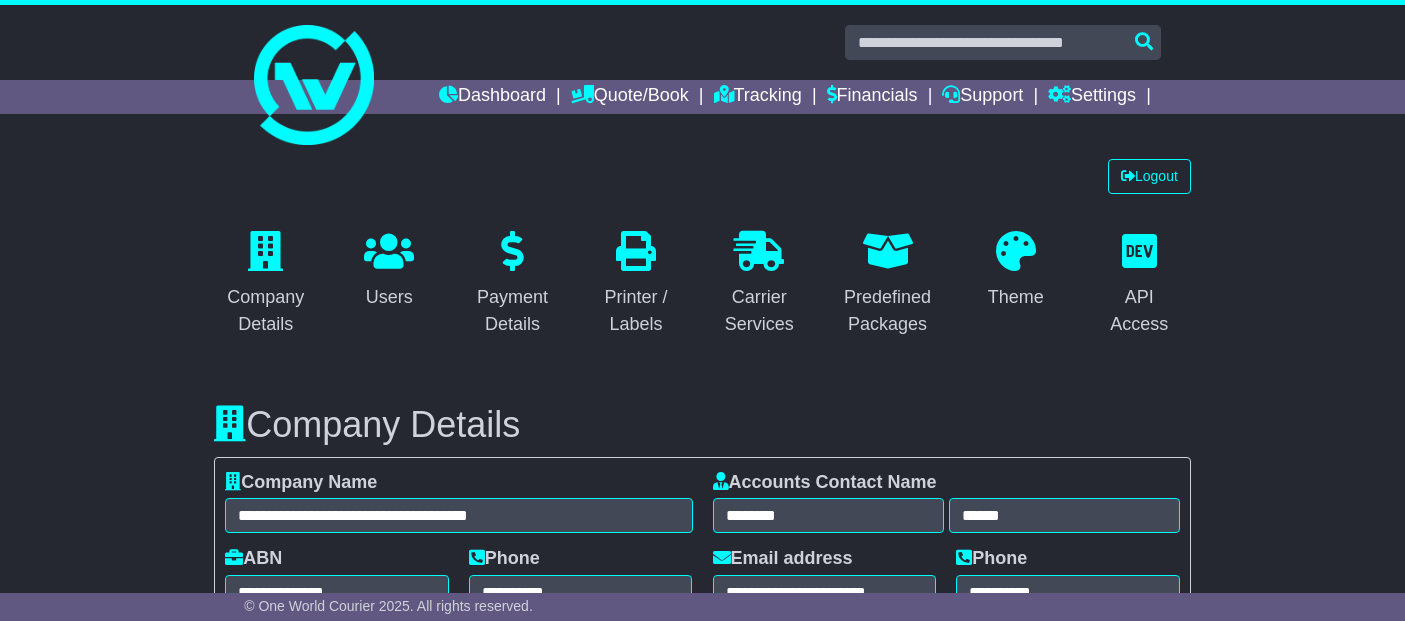 scroll, scrollTop: 317, scrollLeft: 0, axis: vertical 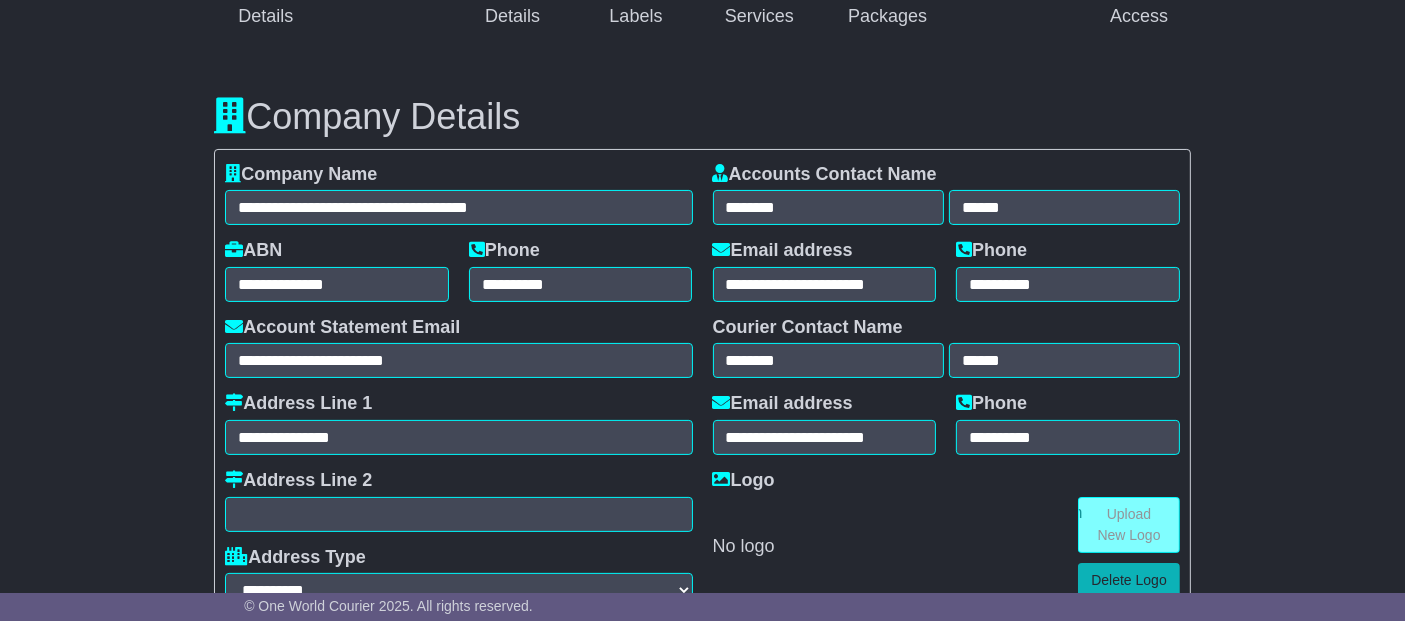 click on "[EMAIL_ADDRESS][DOMAIN_NAME]
Logout
Medalist Prager
[EMAIL_ADDRESS][DOMAIN_NAME]
0408965161
Change Password
×
Change Password
Current Password
New Password
Repeat Password
Close" at bounding box center (702, 2) 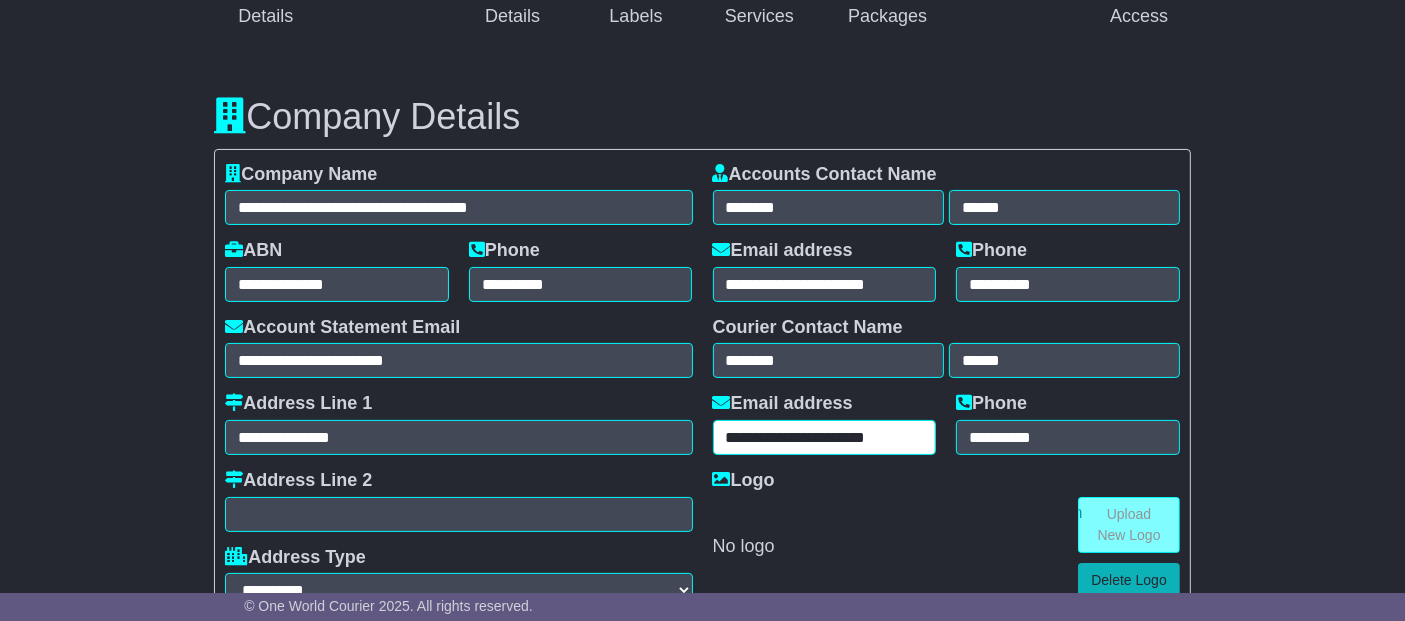 click on "**********" at bounding box center [825, 437] 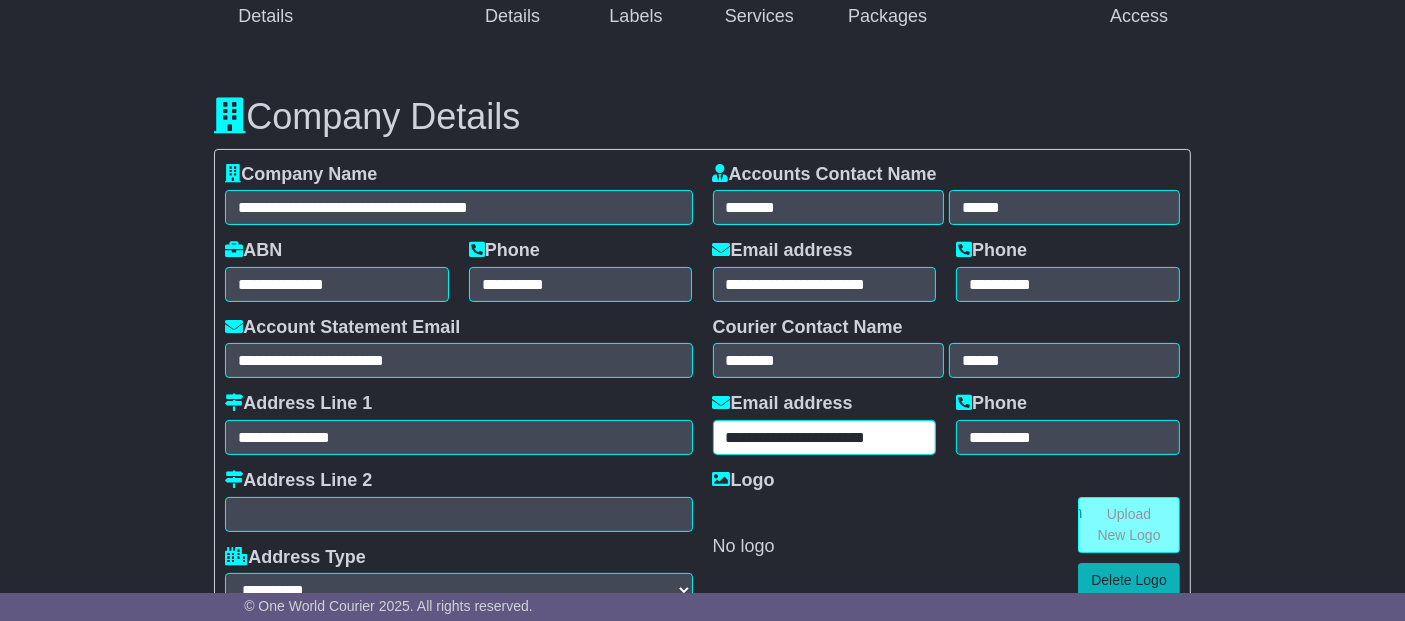 drag, startPoint x: 724, startPoint y: 437, endPoint x: 777, endPoint y: 435, distance: 53.037724 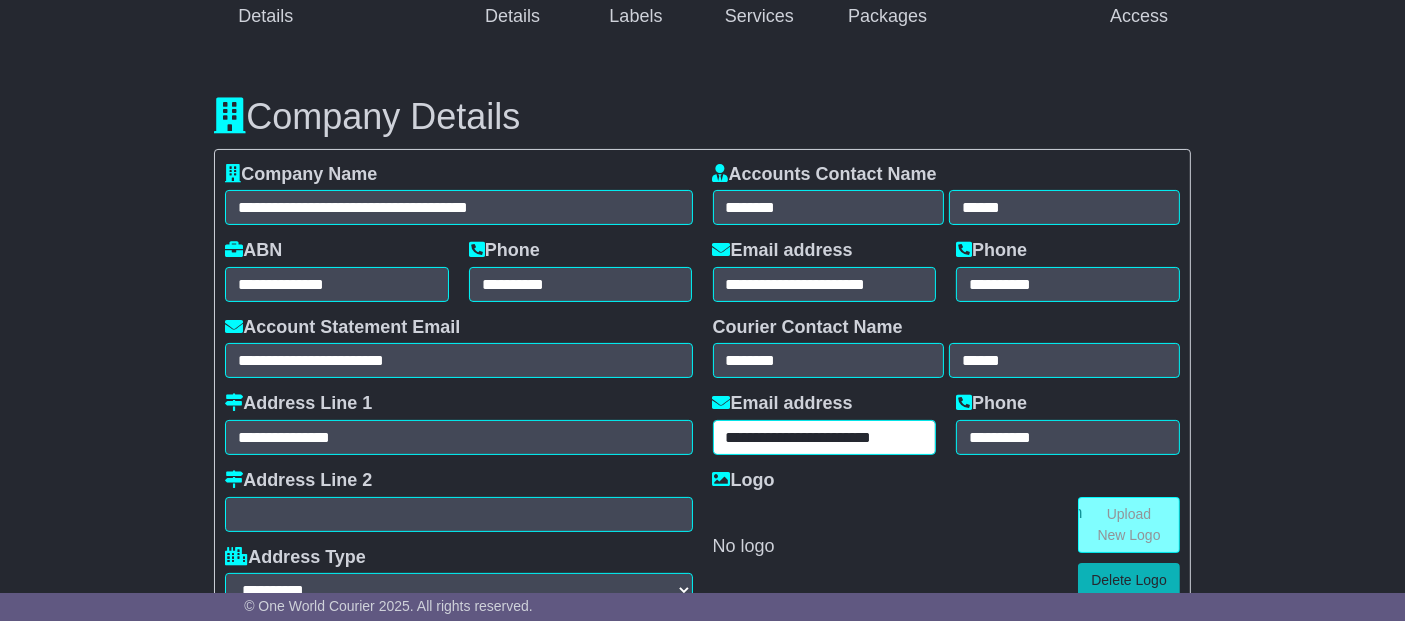 type on "**********" 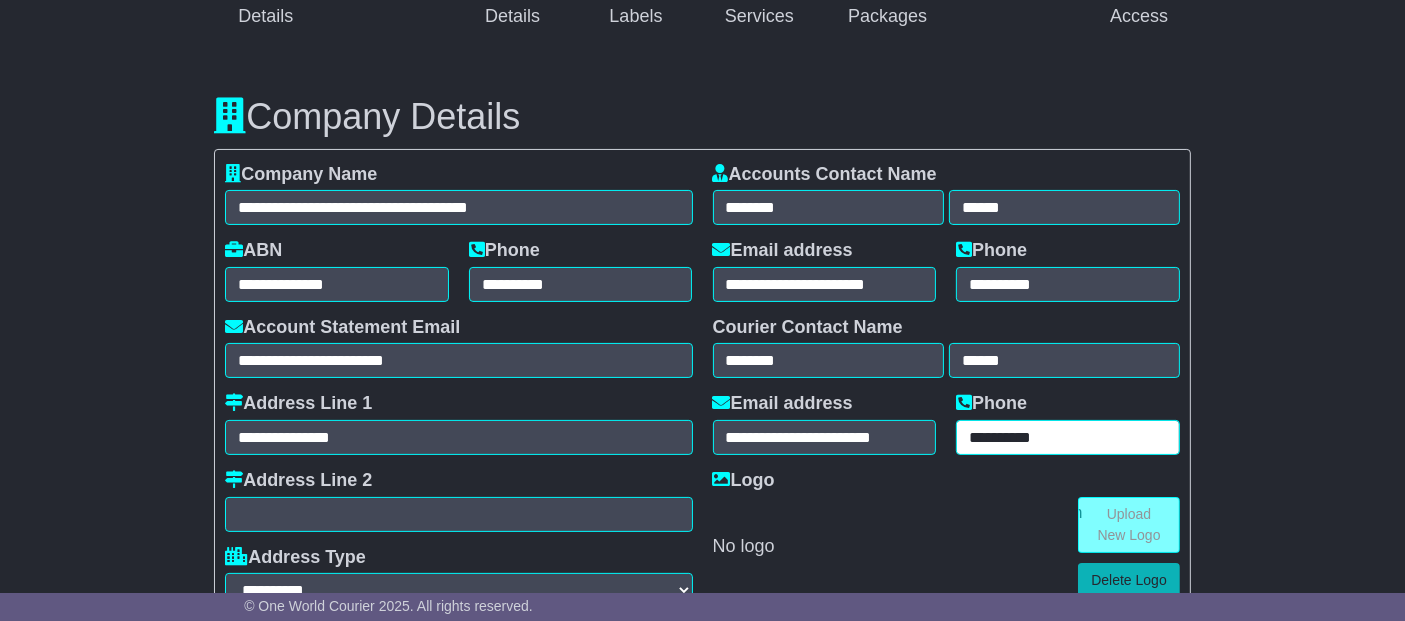 drag, startPoint x: 962, startPoint y: 430, endPoint x: 1065, endPoint y: 433, distance: 103.04368 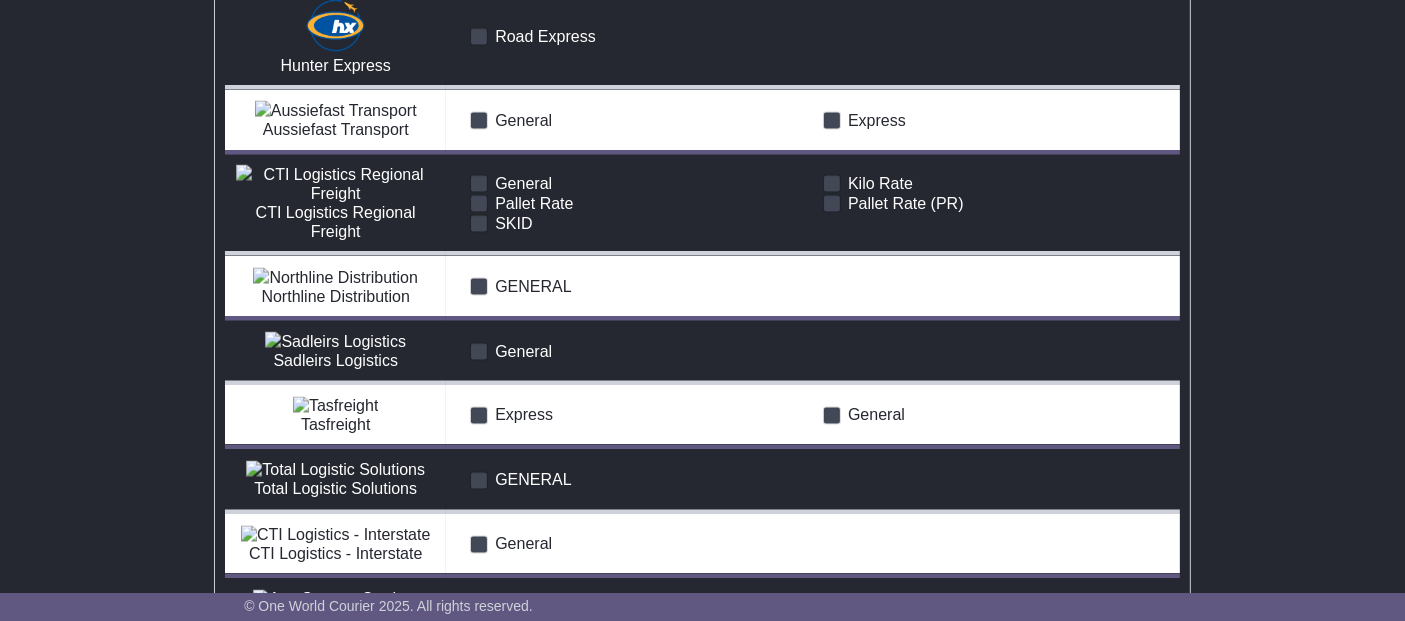 scroll, scrollTop: 3753, scrollLeft: 0, axis: vertical 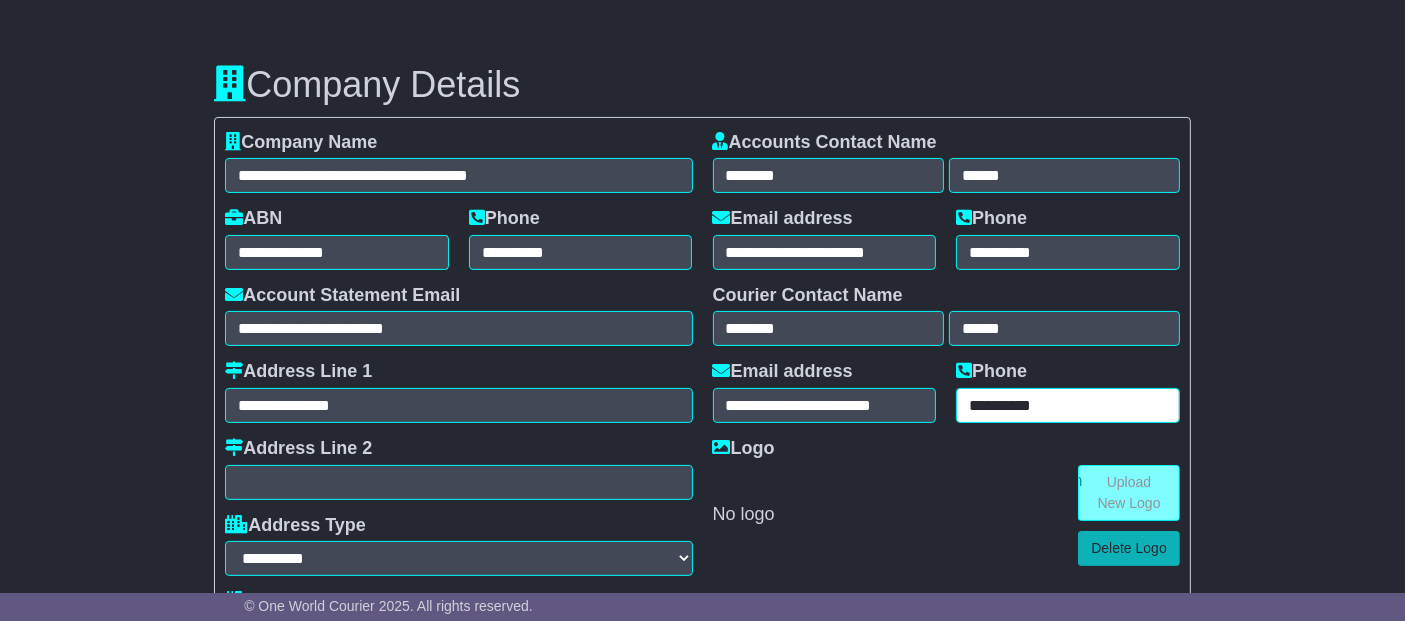 type on "**********" 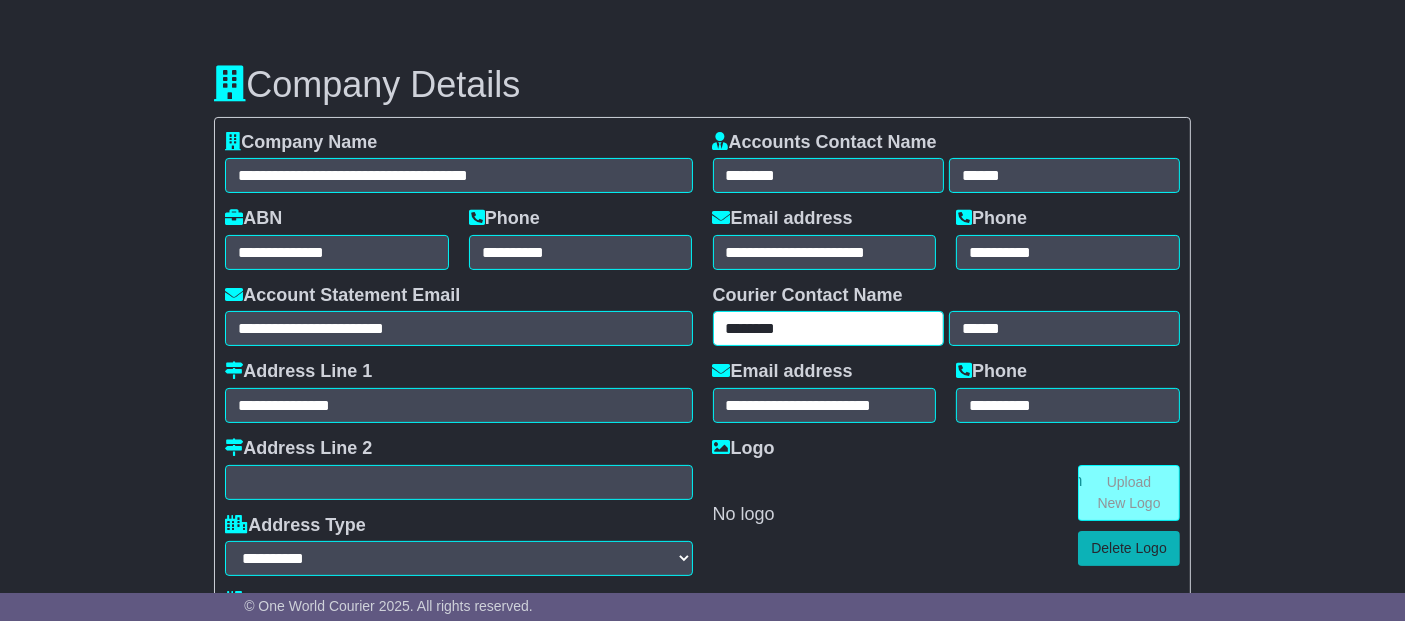 drag, startPoint x: 725, startPoint y: 325, endPoint x: 800, endPoint y: 327, distance: 75.026665 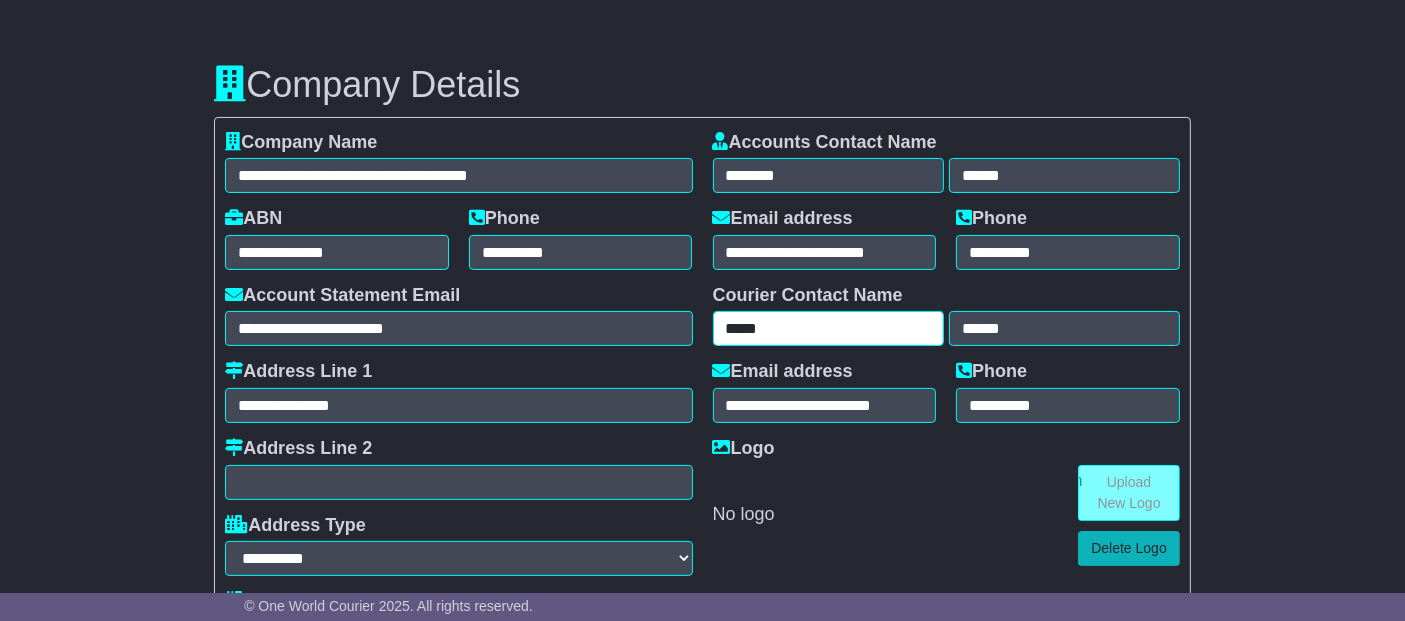 type on "*****" 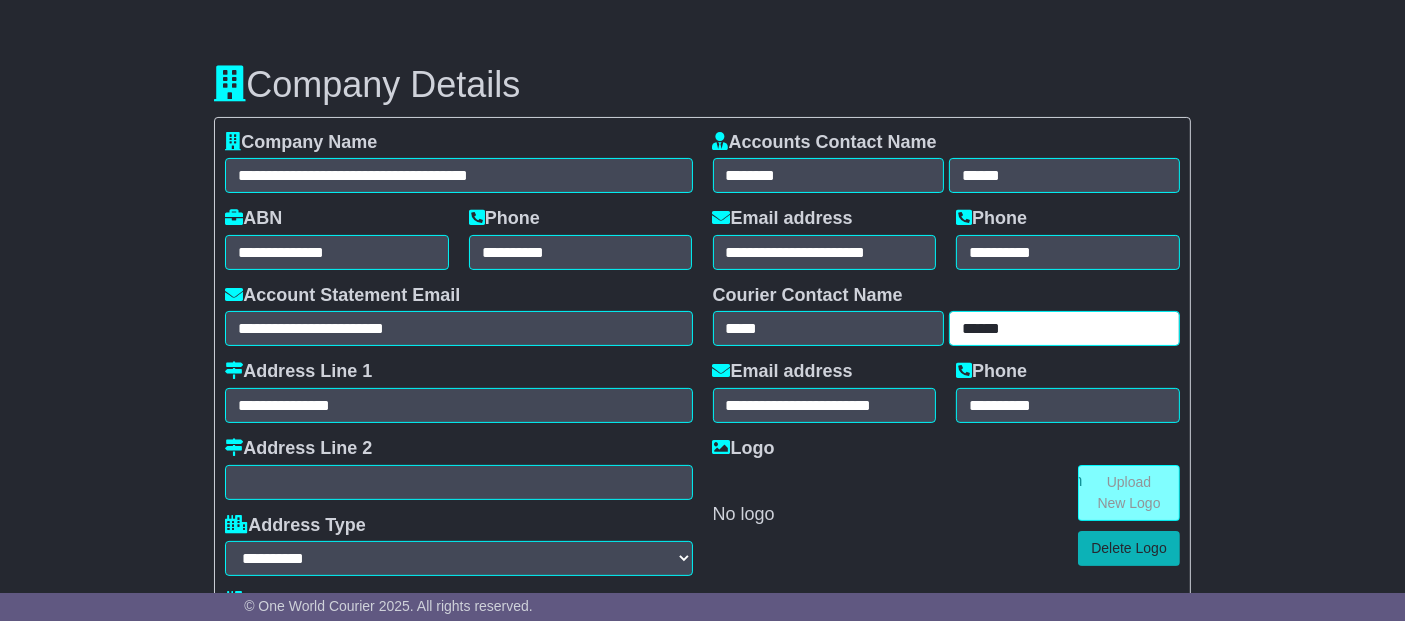 drag, startPoint x: 961, startPoint y: 327, endPoint x: 1074, endPoint y: 324, distance: 113.03982 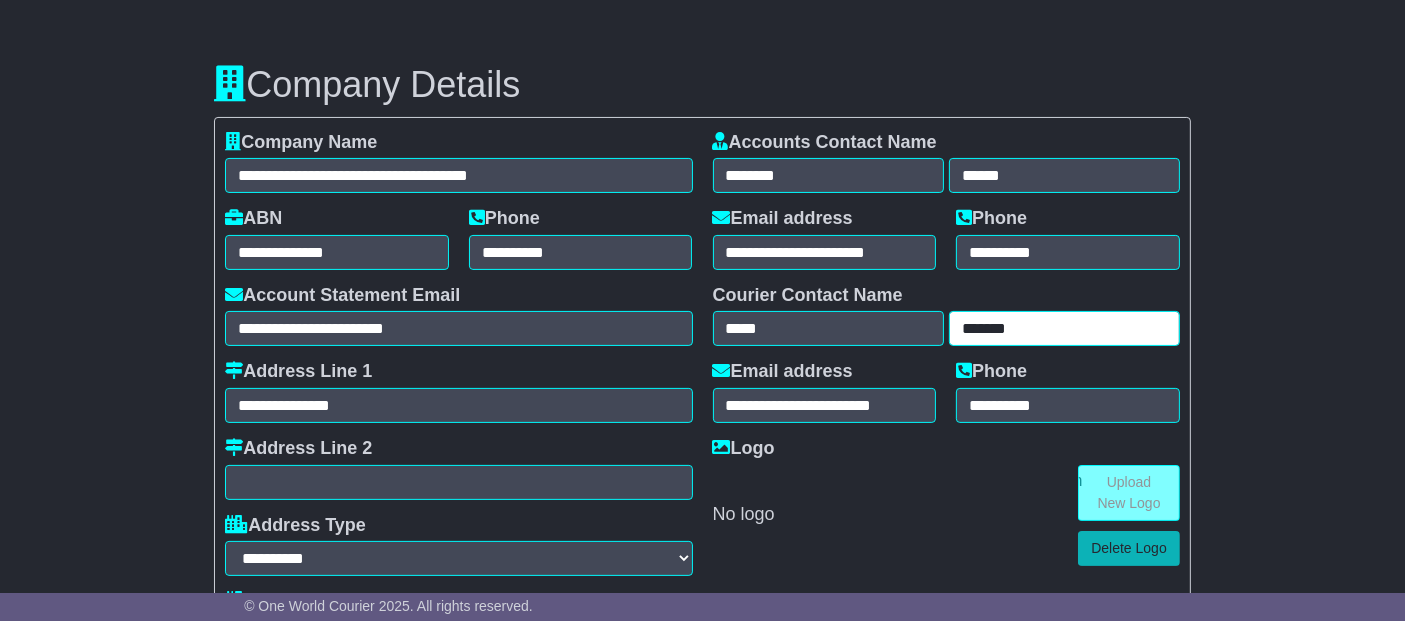 type on "*******" 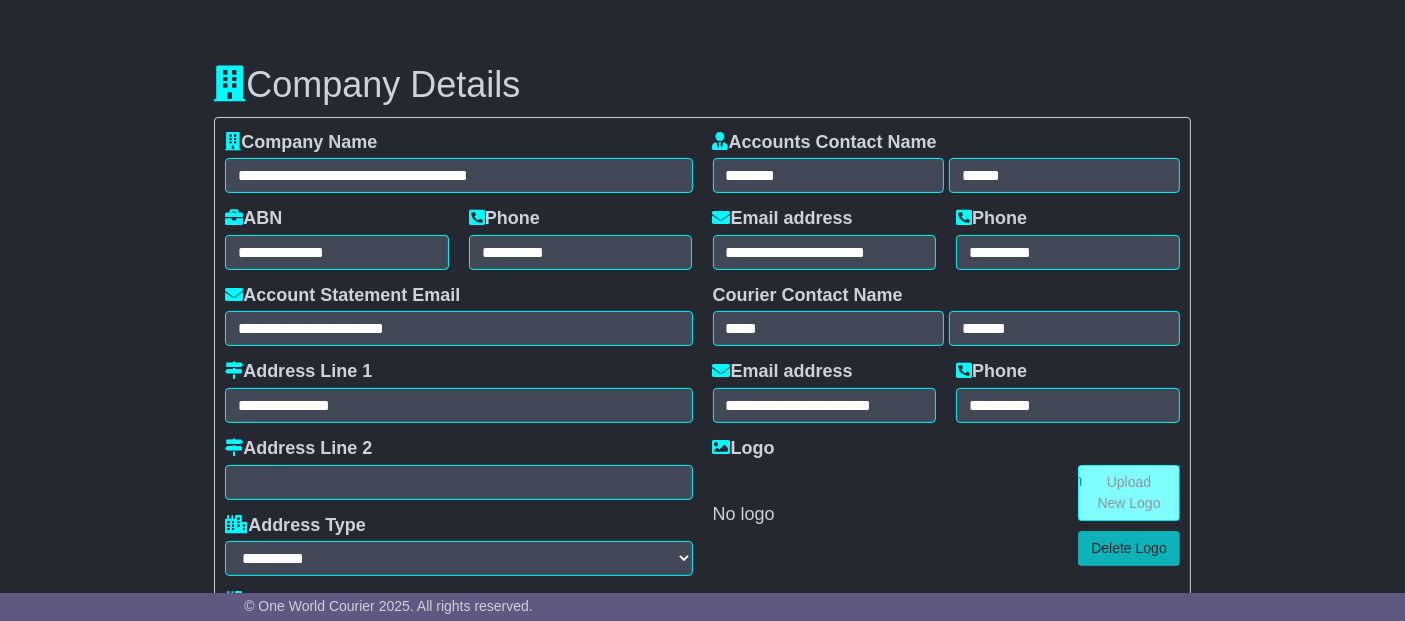click on "No logo" at bounding box center (893, 515) 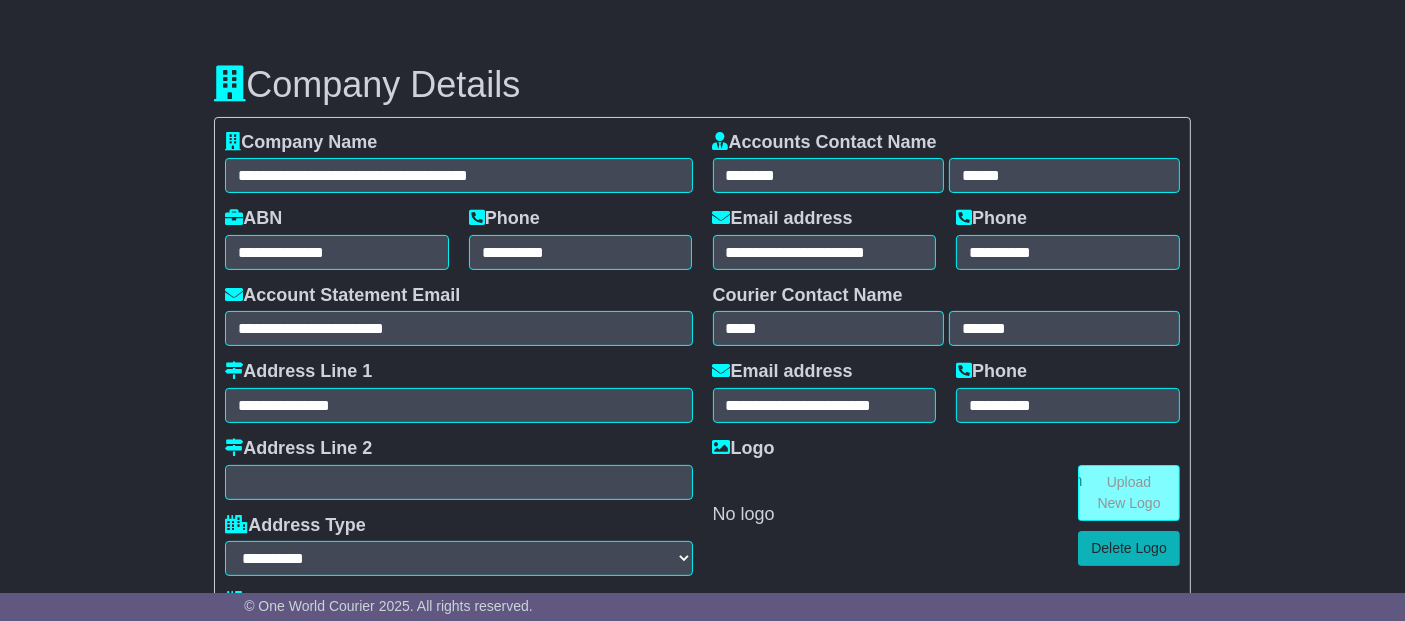 click on "Logout
Company Details
Users
Payment Details
**" at bounding box center [702, 2905] 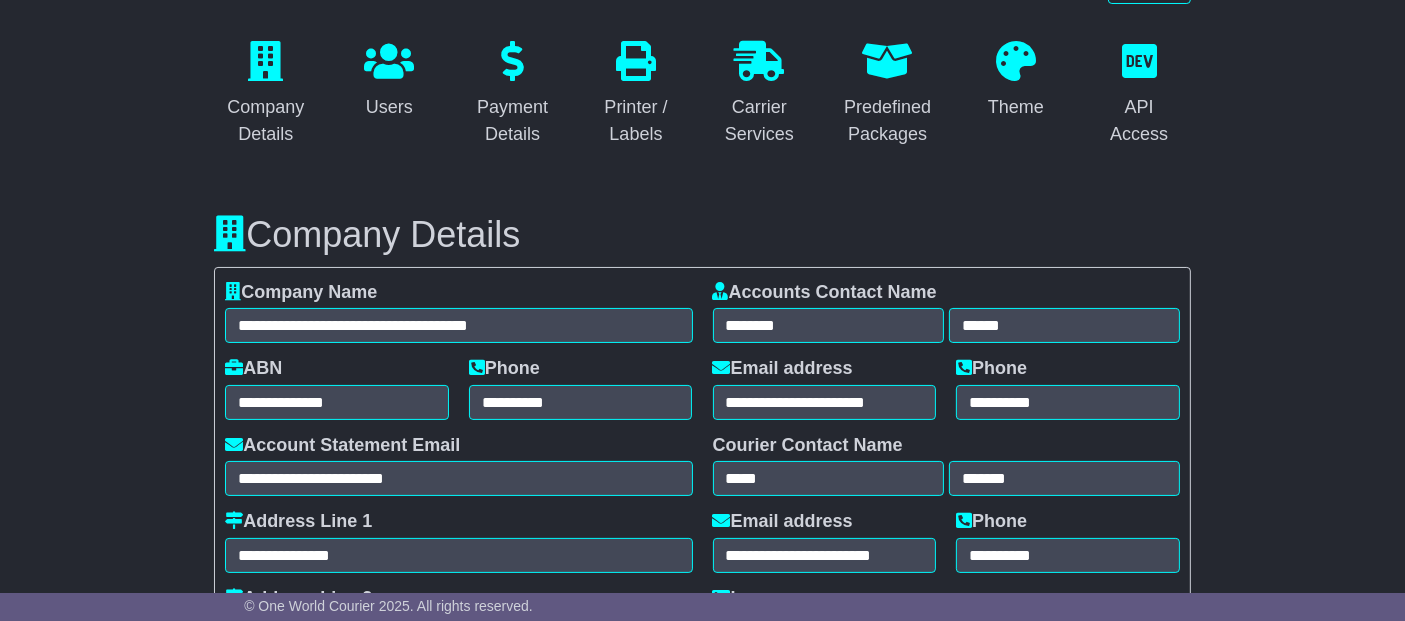 scroll, scrollTop: 0, scrollLeft: 0, axis: both 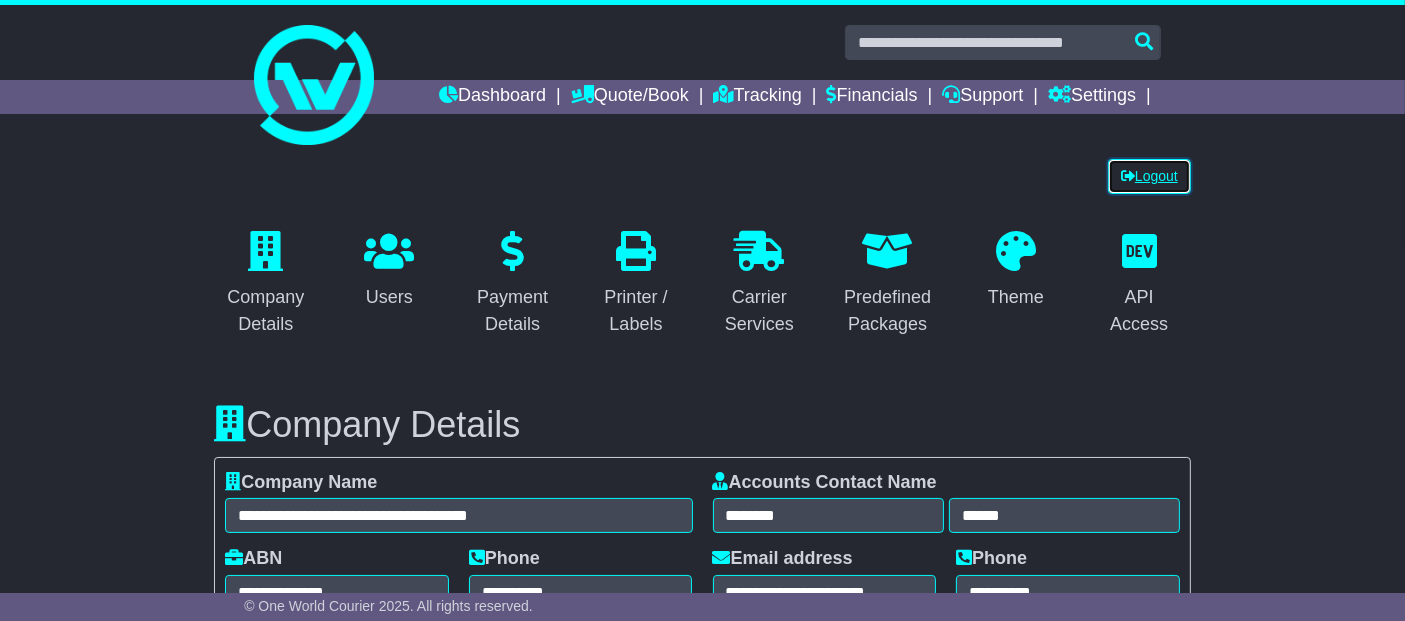 click on "Logout" at bounding box center [1149, 176] 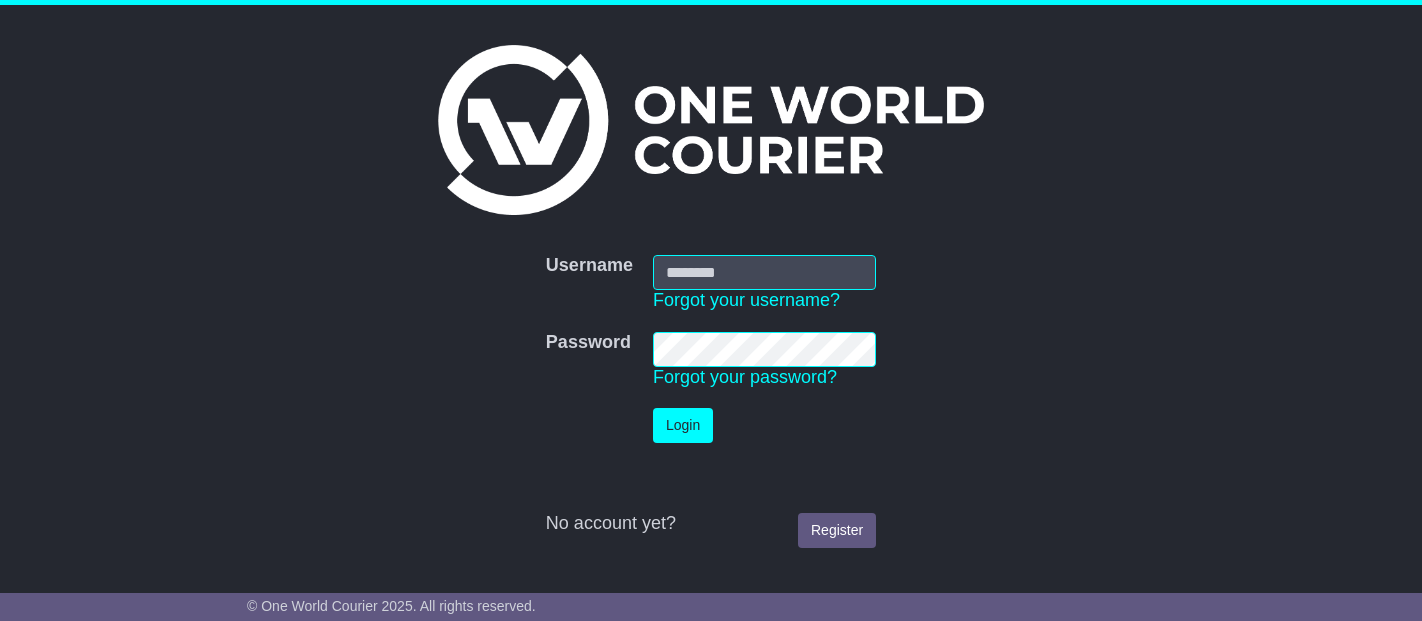 scroll, scrollTop: 0, scrollLeft: 0, axis: both 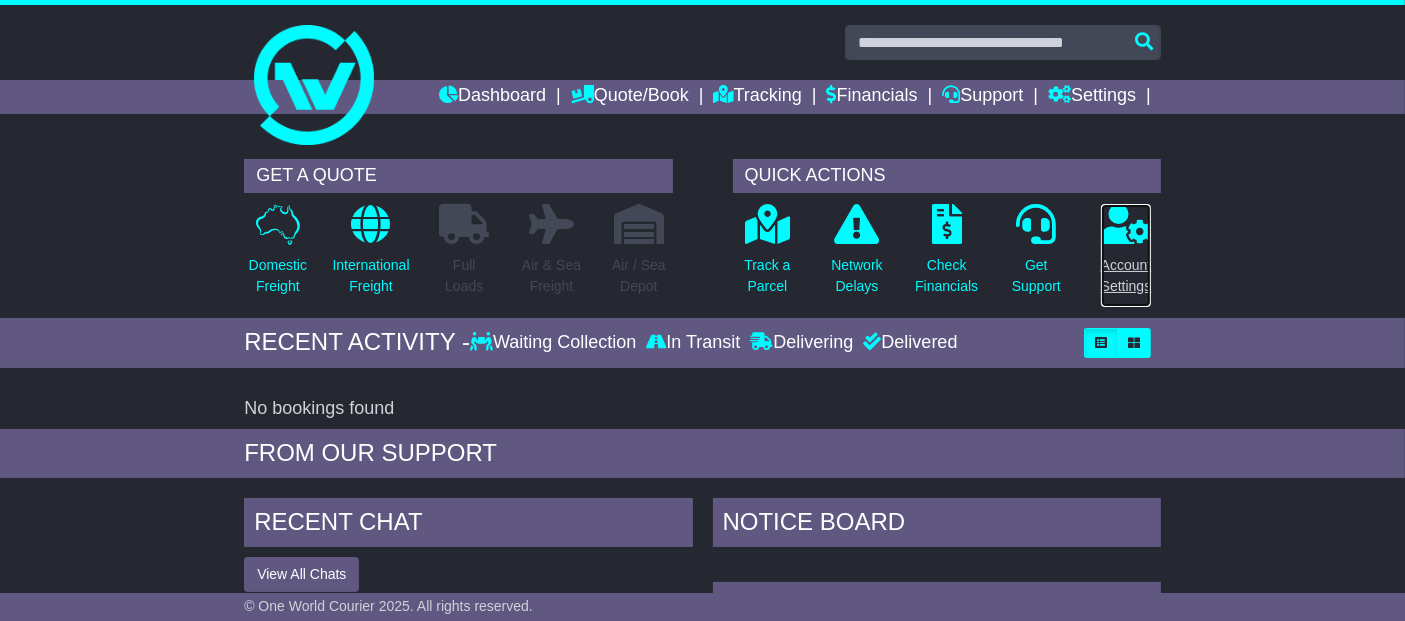 click on "Account Settings" at bounding box center [1126, 276] 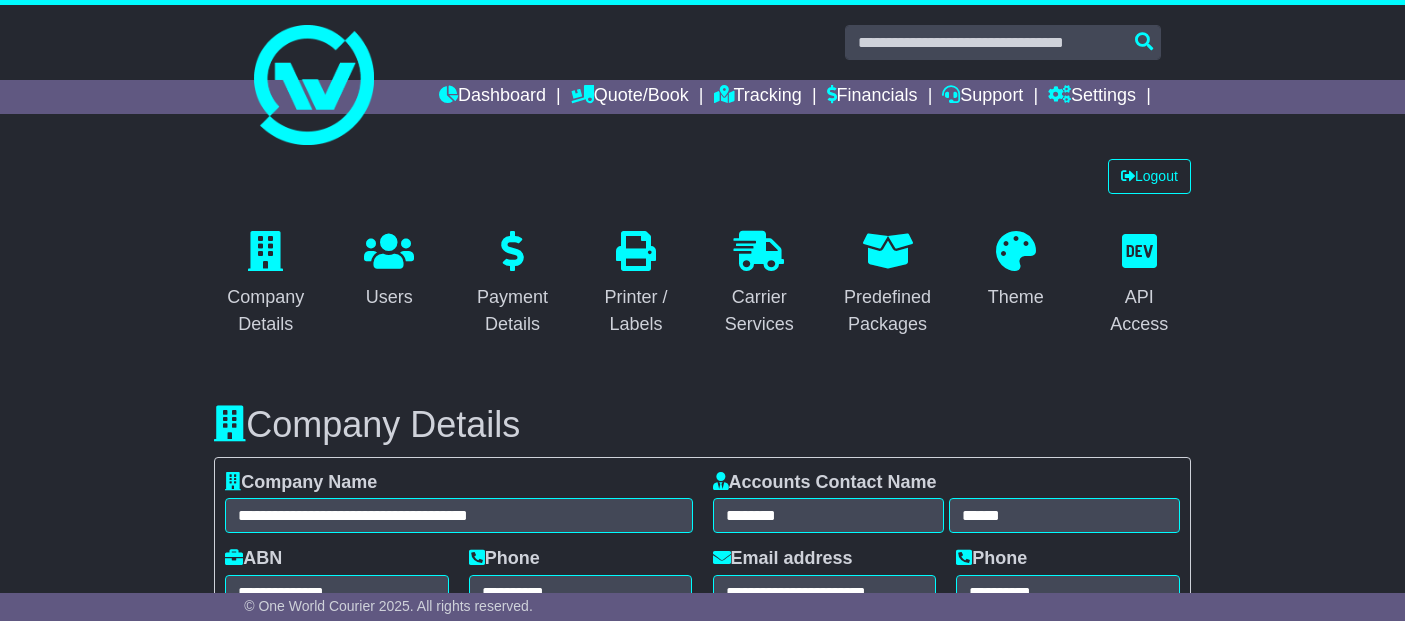 select on "**********" 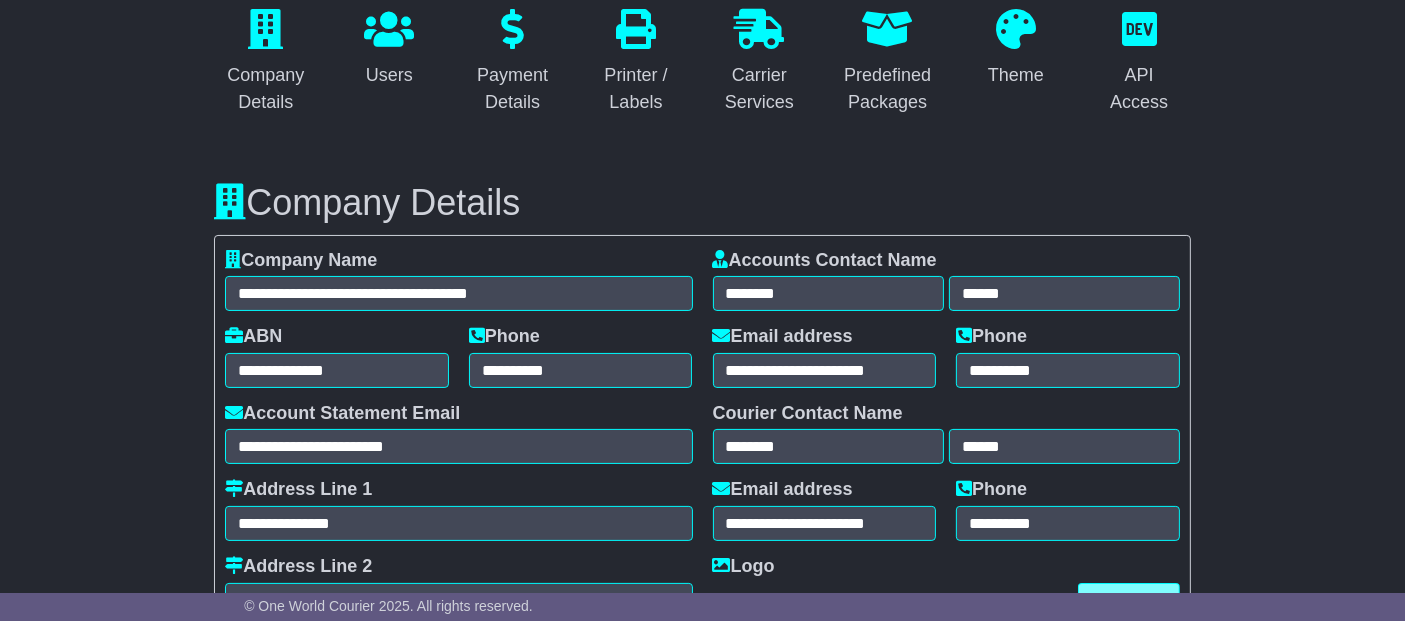 scroll, scrollTop: 222, scrollLeft: 0, axis: vertical 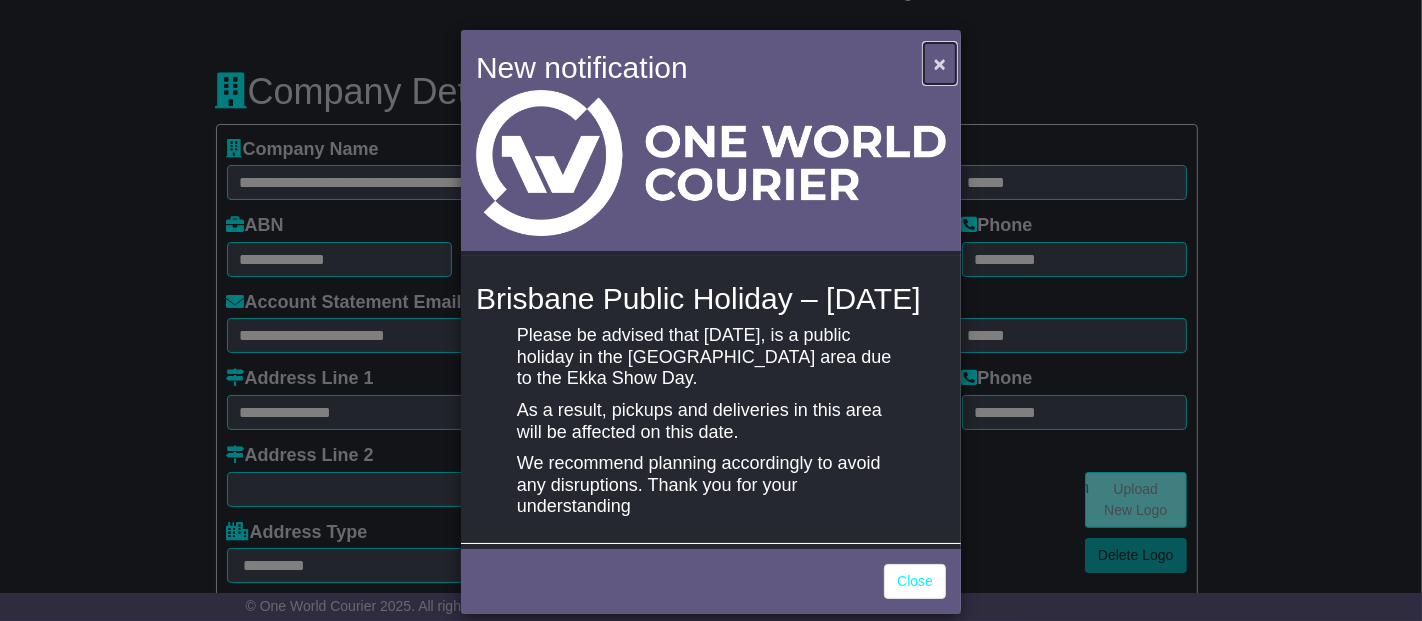 click on "×" at bounding box center (940, 63) 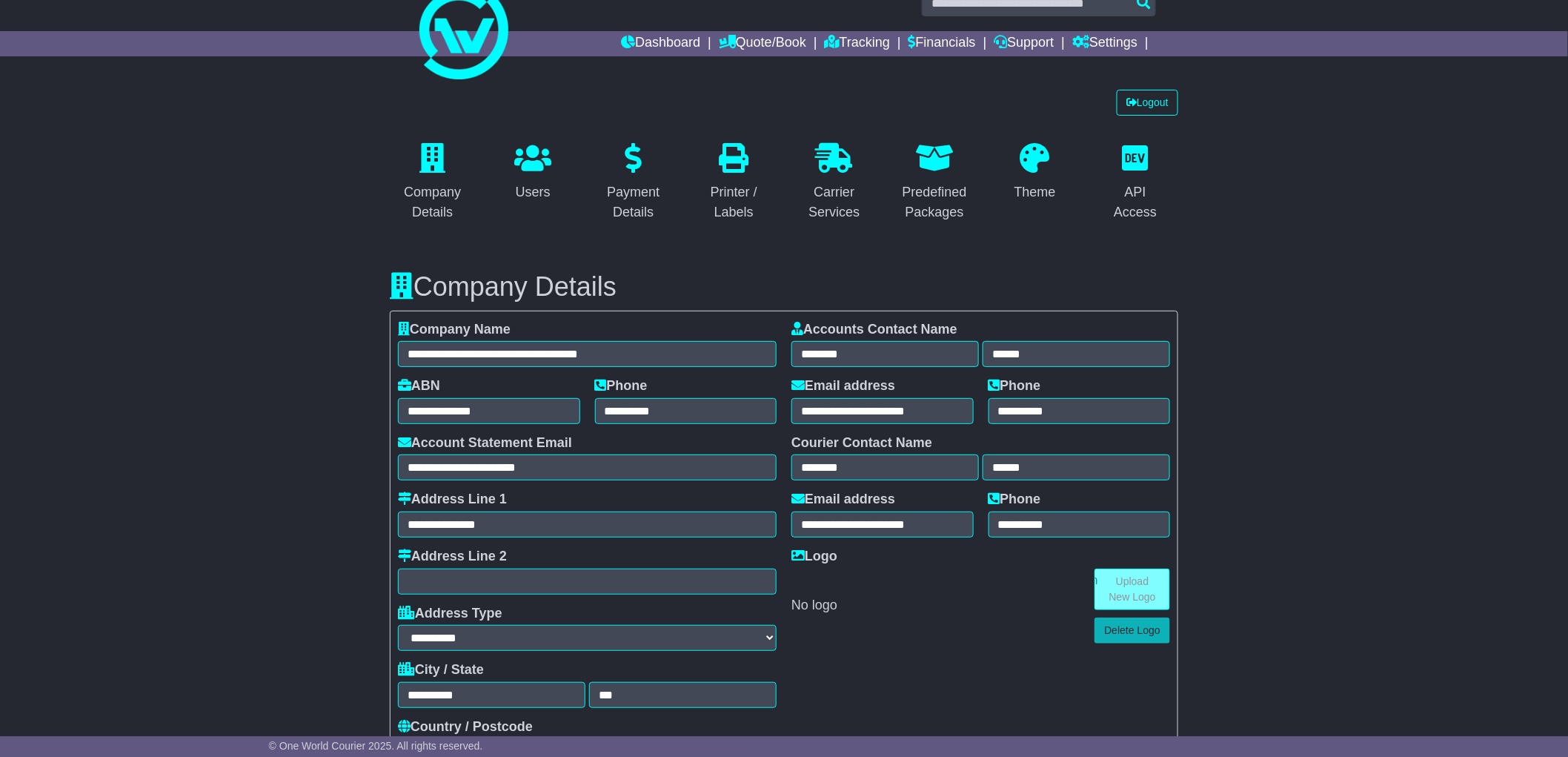 scroll, scrollTop: 0, scrollLeft: 0, axis: both 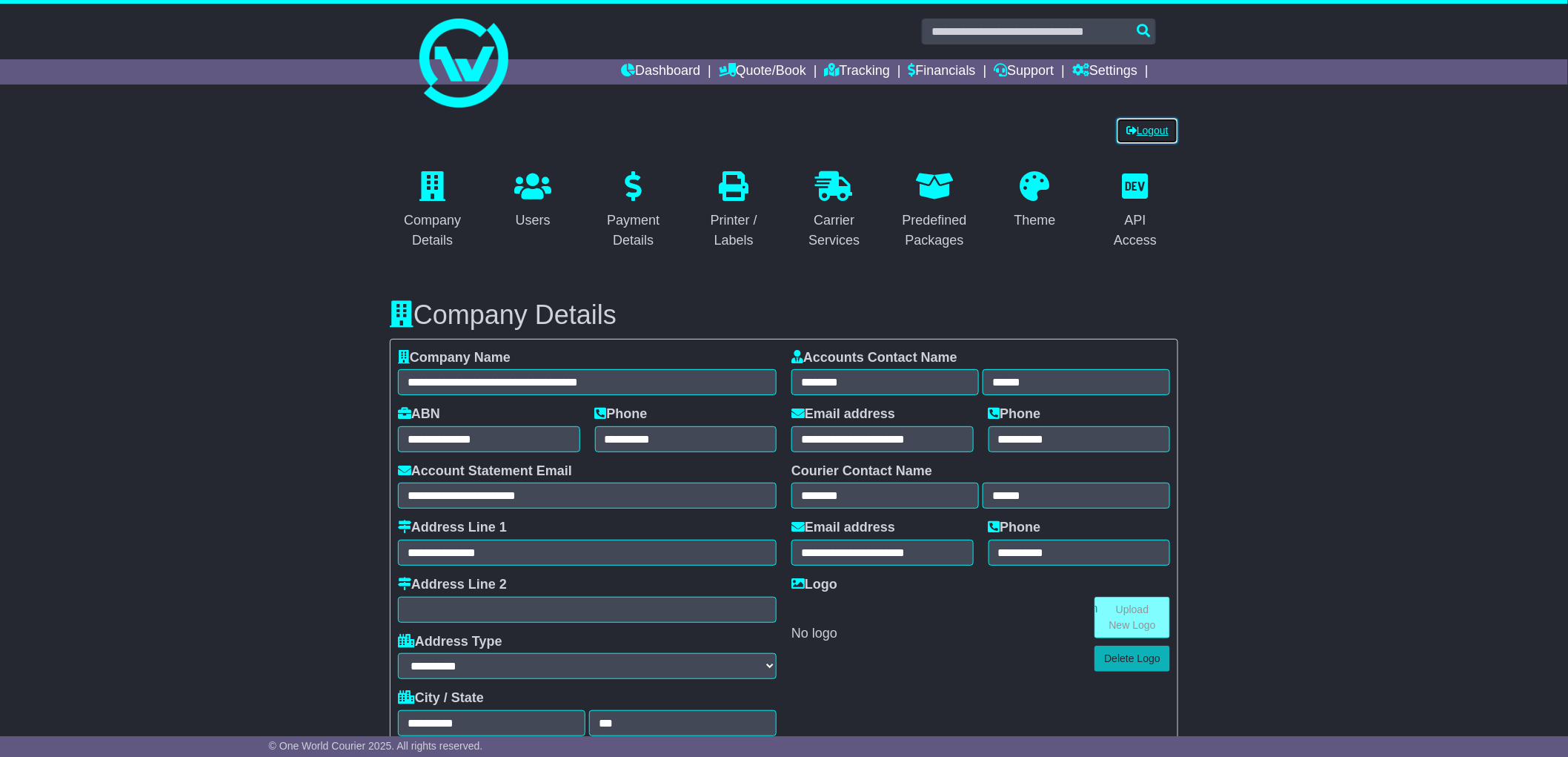 click on "Logout" at bounding box center [1147, 130] 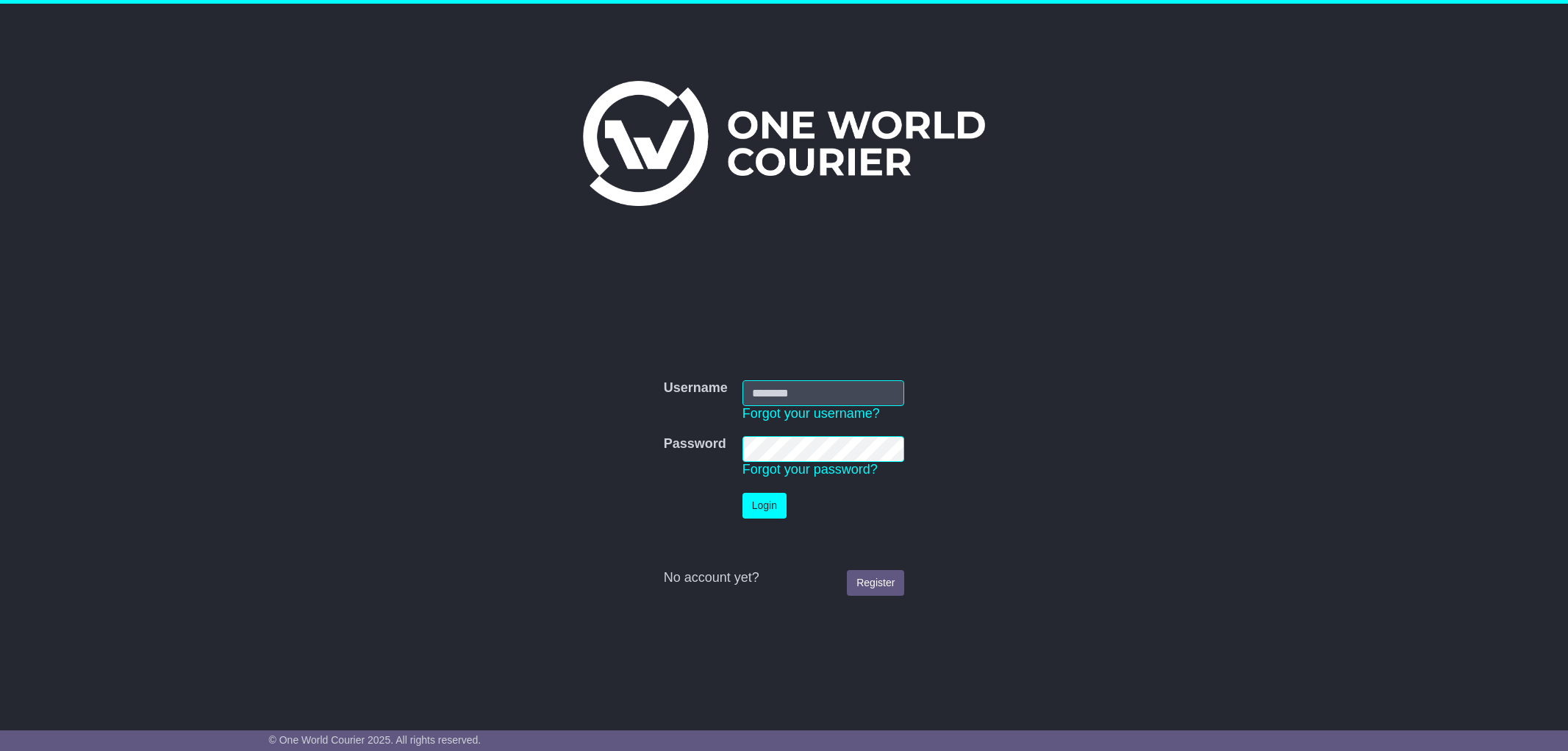 scroll, scrollTop: 0, scrollLeft: 0, axis: both 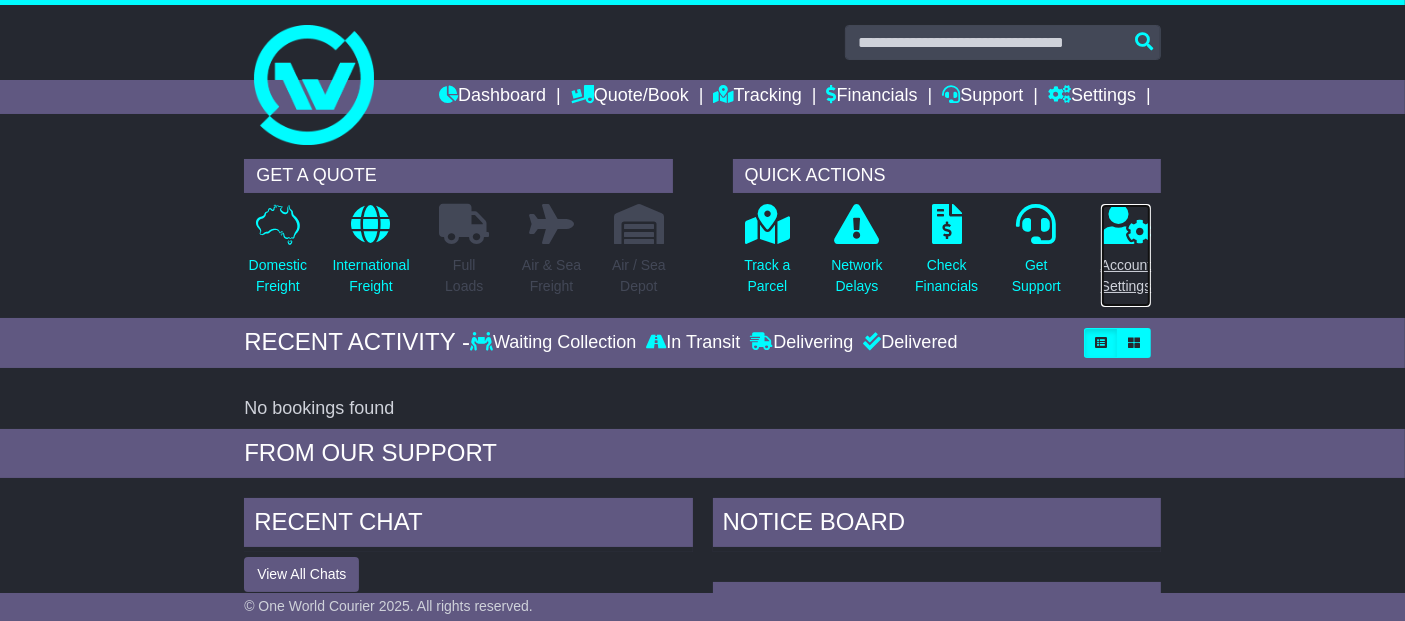 click on "Account Settings" at bounding box center (1126, 255) 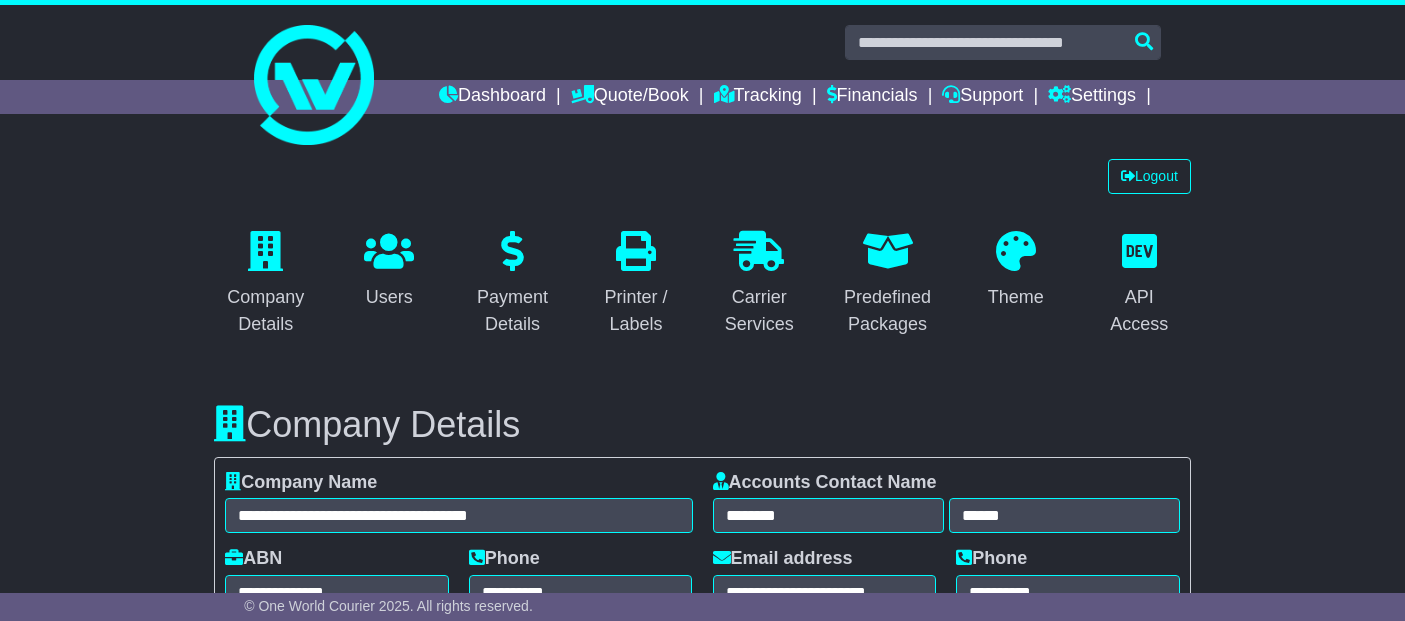 select on "**********" 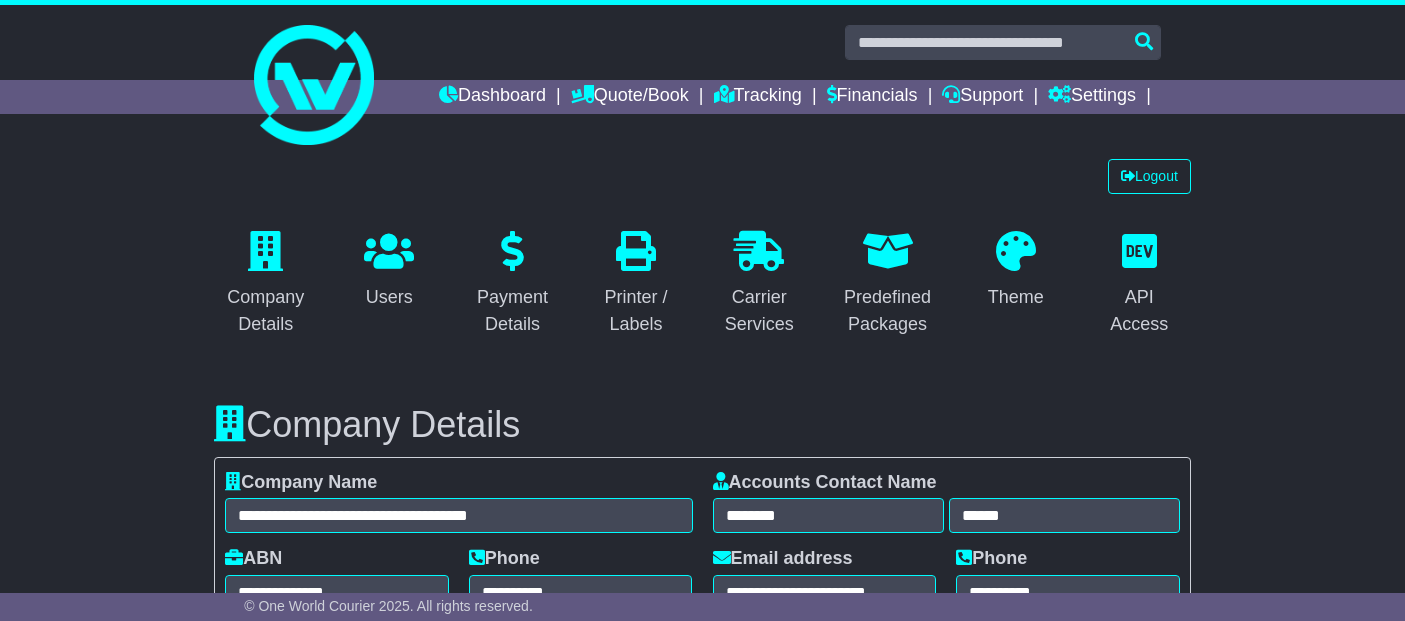 scroll, scrollTop: 0, scrollLeft: 0, axis: both 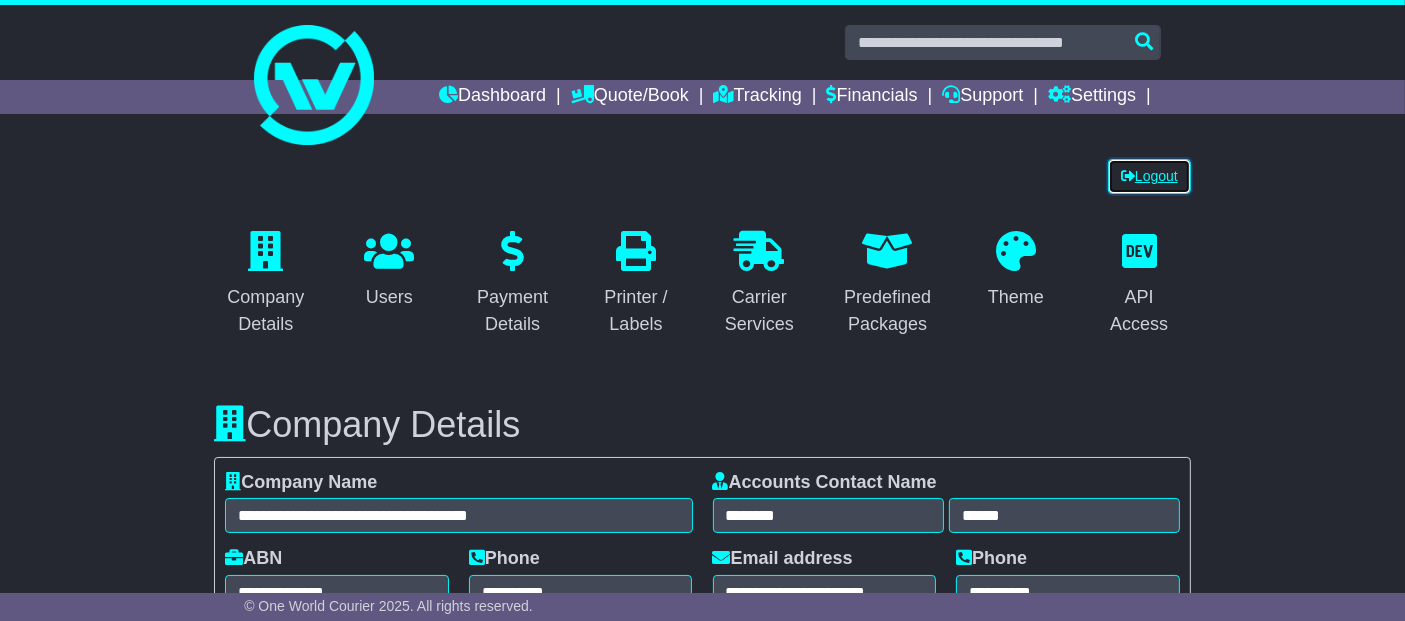 click on "Logout" at bounding box center [1149, 176] 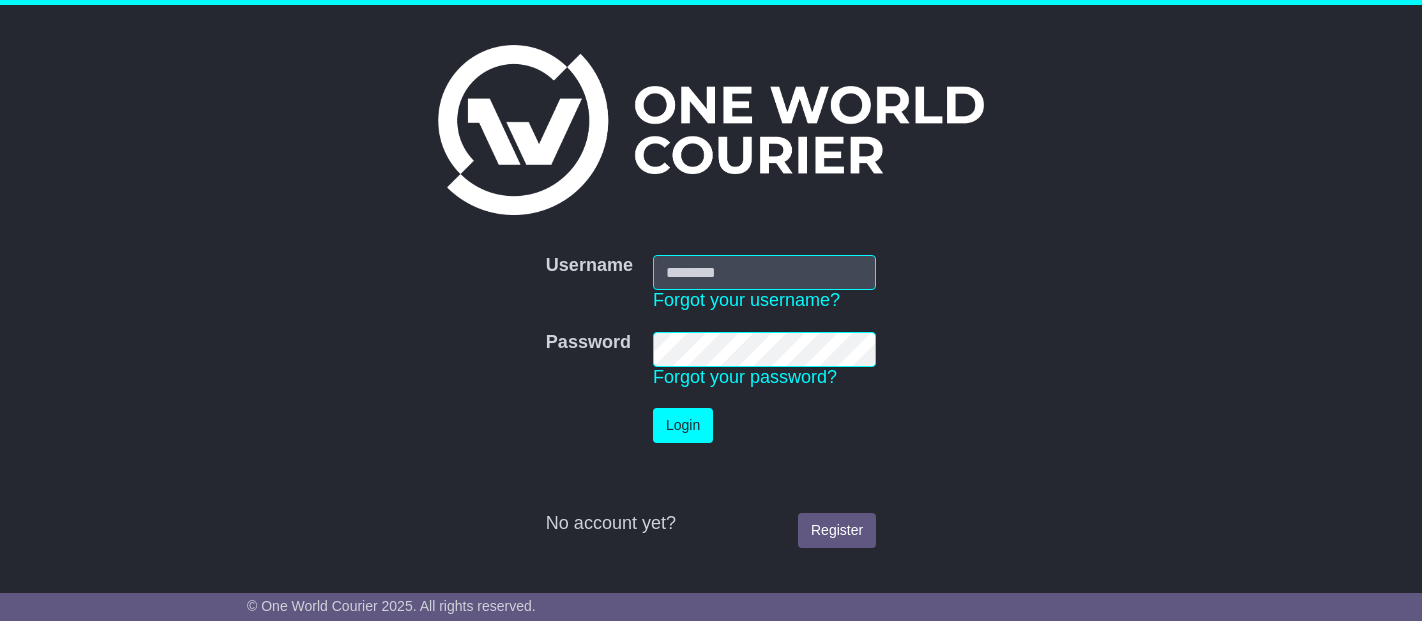 scroll, scrollTop: 0, scrollLeft: 0, axis: both 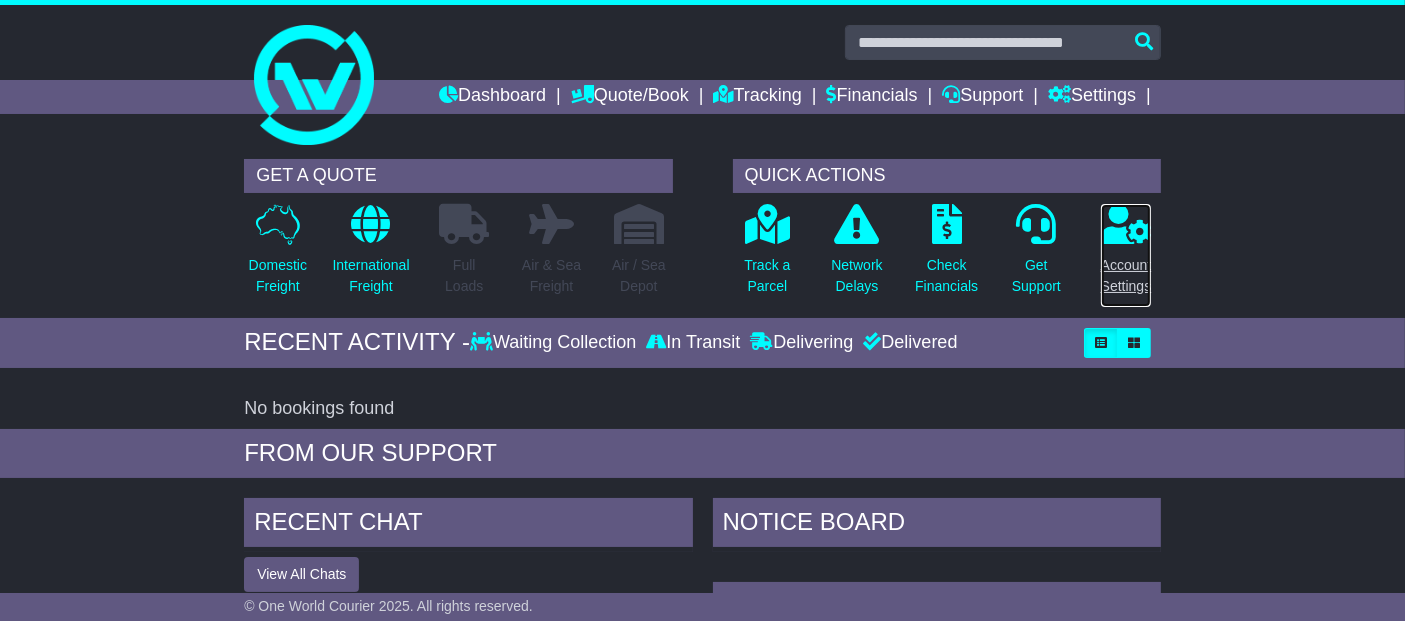 click on "Account Settings" at bounding box center (1126, 276) 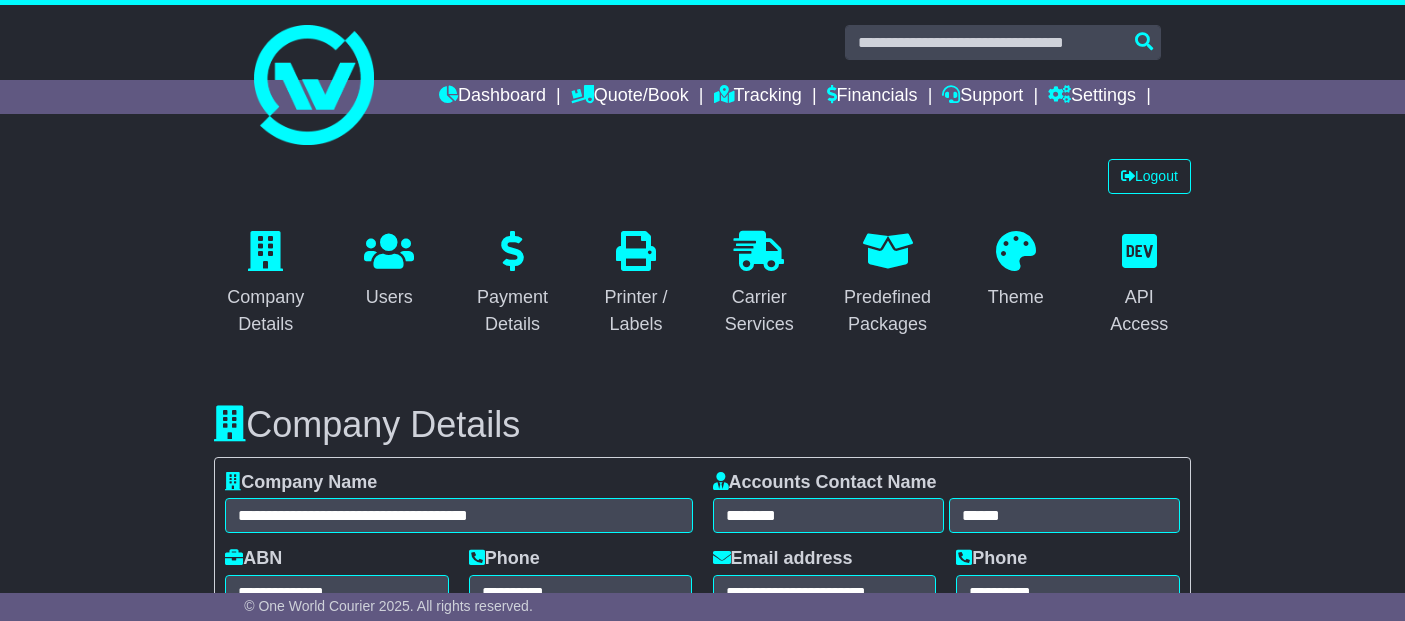 select on "**********" 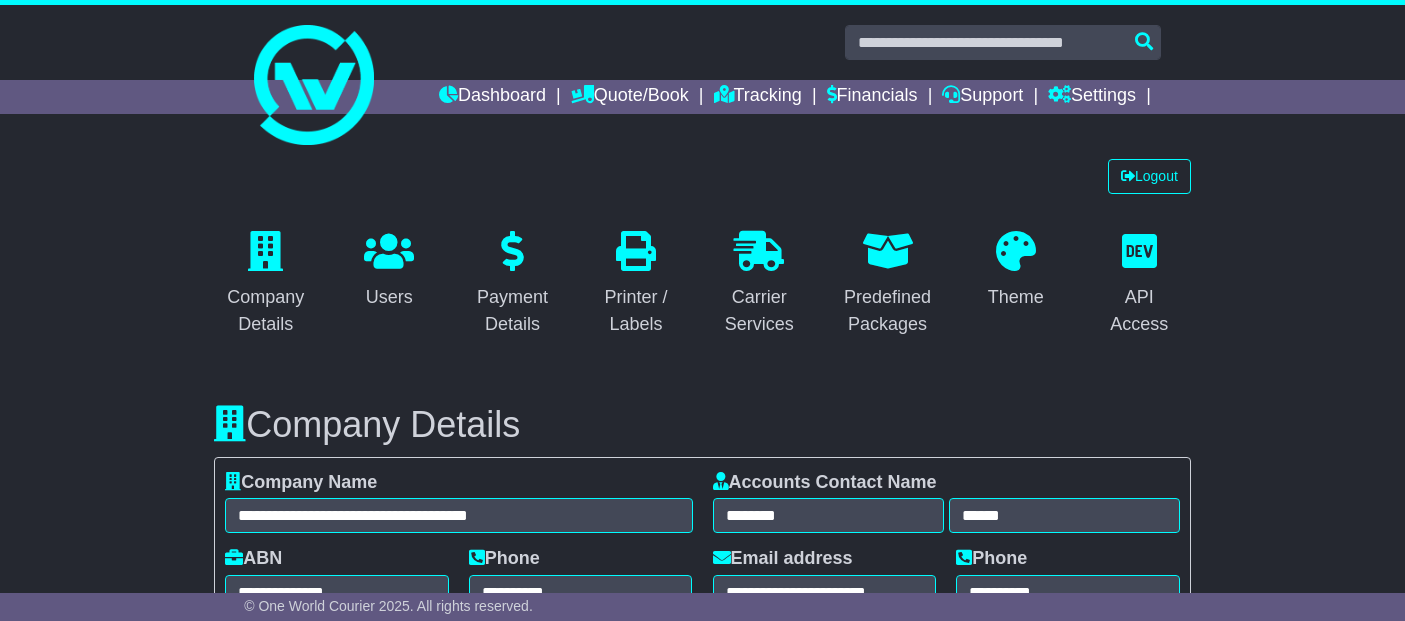 scroll, scrollTop: 0, scrollLeft: 0, axis: both 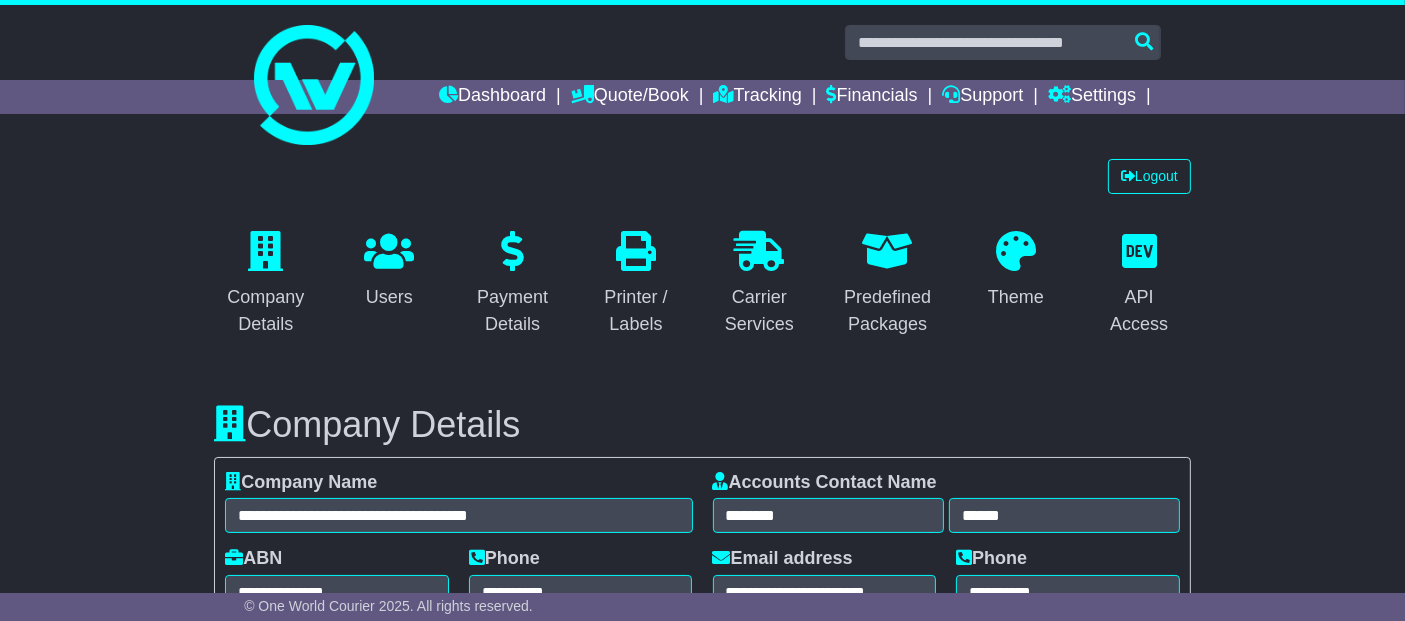 drag, startPoint x: 1411, startPoint y: 40, endPoint x: 1421, endPoint y: -45, distance: 85.58621 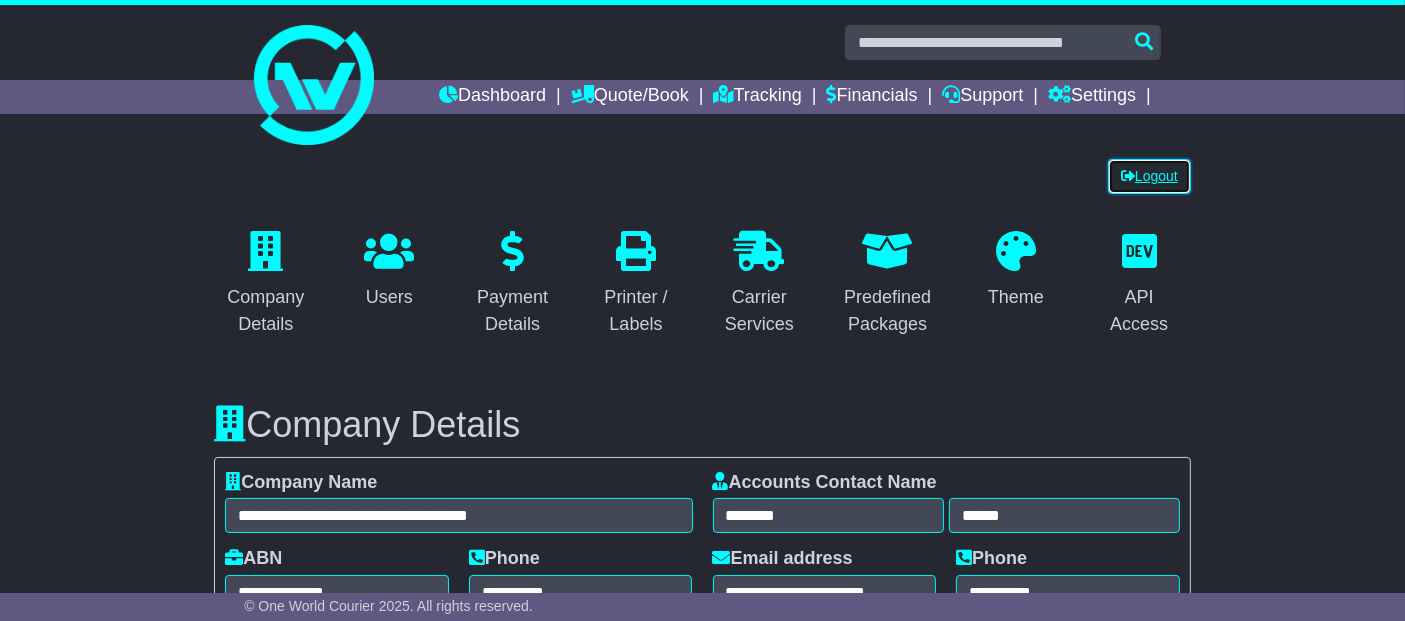 click on "Logout" at bounding box center (1149, 176) 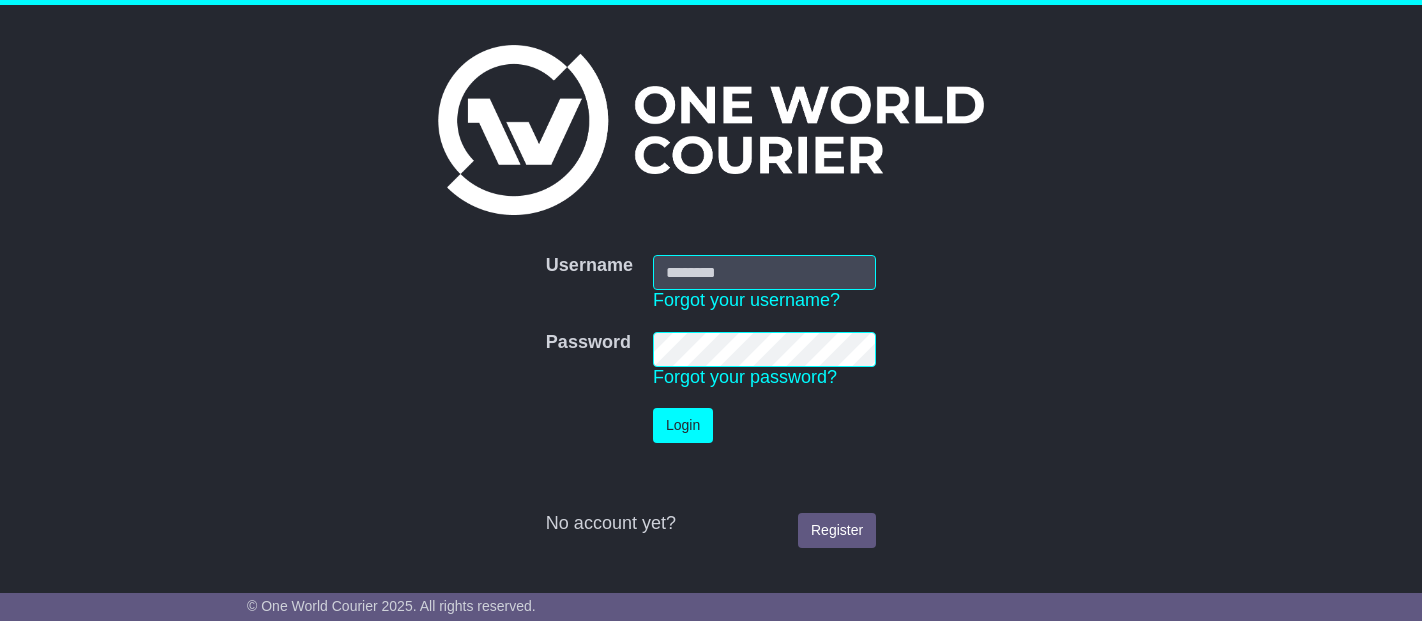 scroll, scrollTop: 0, scrollLeft: 0, axis: both 